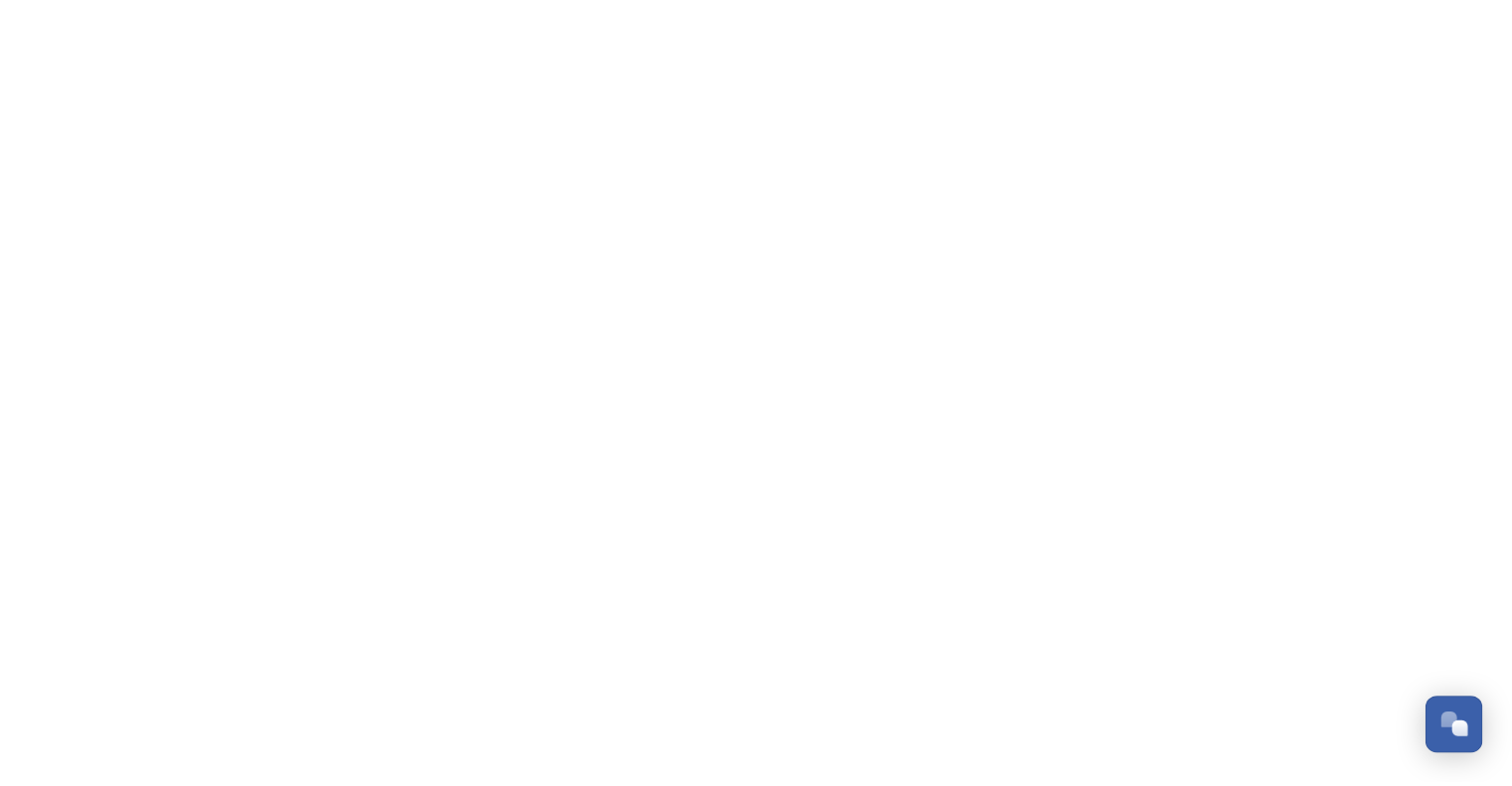 scroll, scrollTop: 0, scrollLeft: 0, axis: both 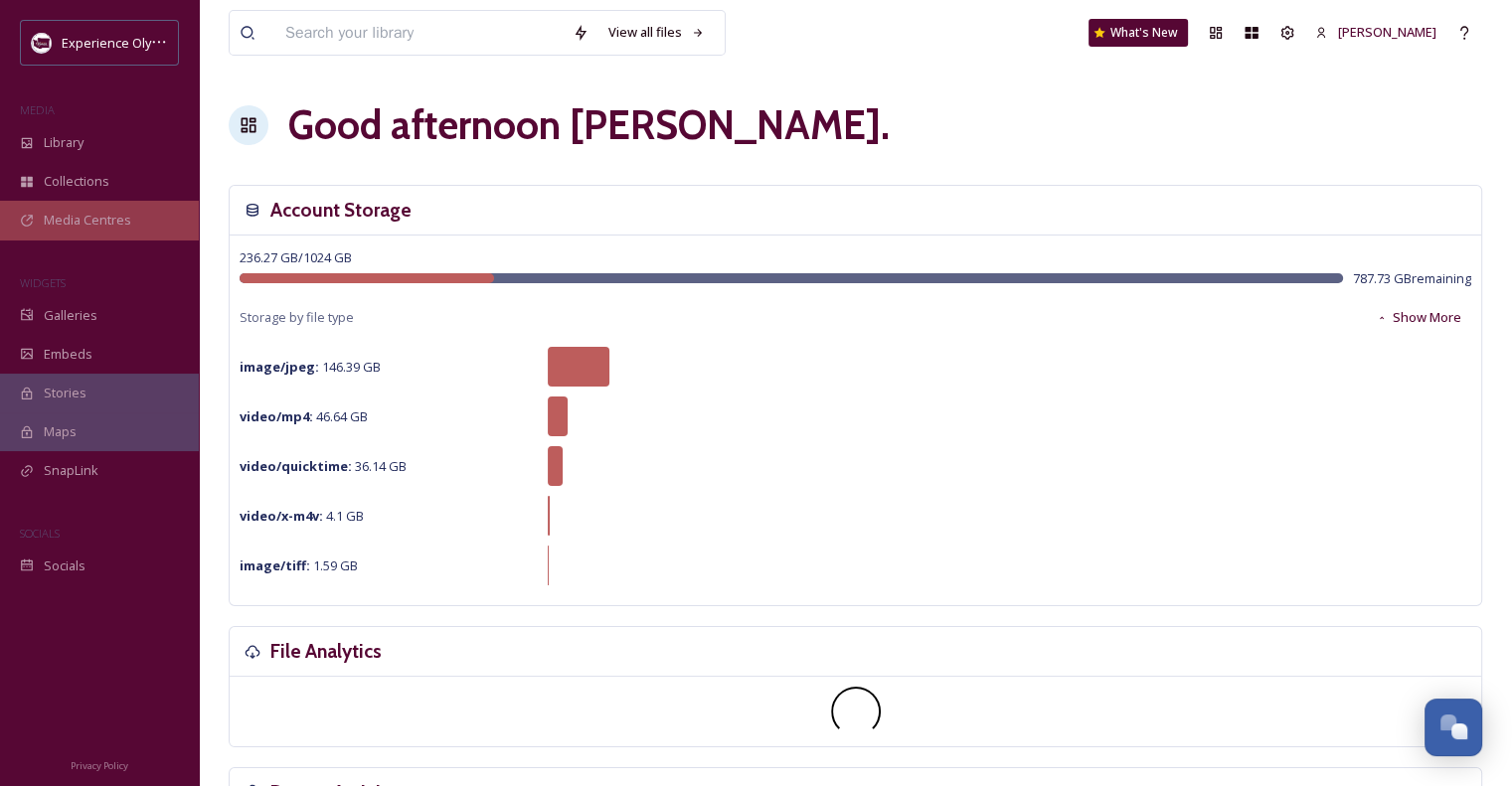 click on "Media Centres" at bounding box center (87, 220) 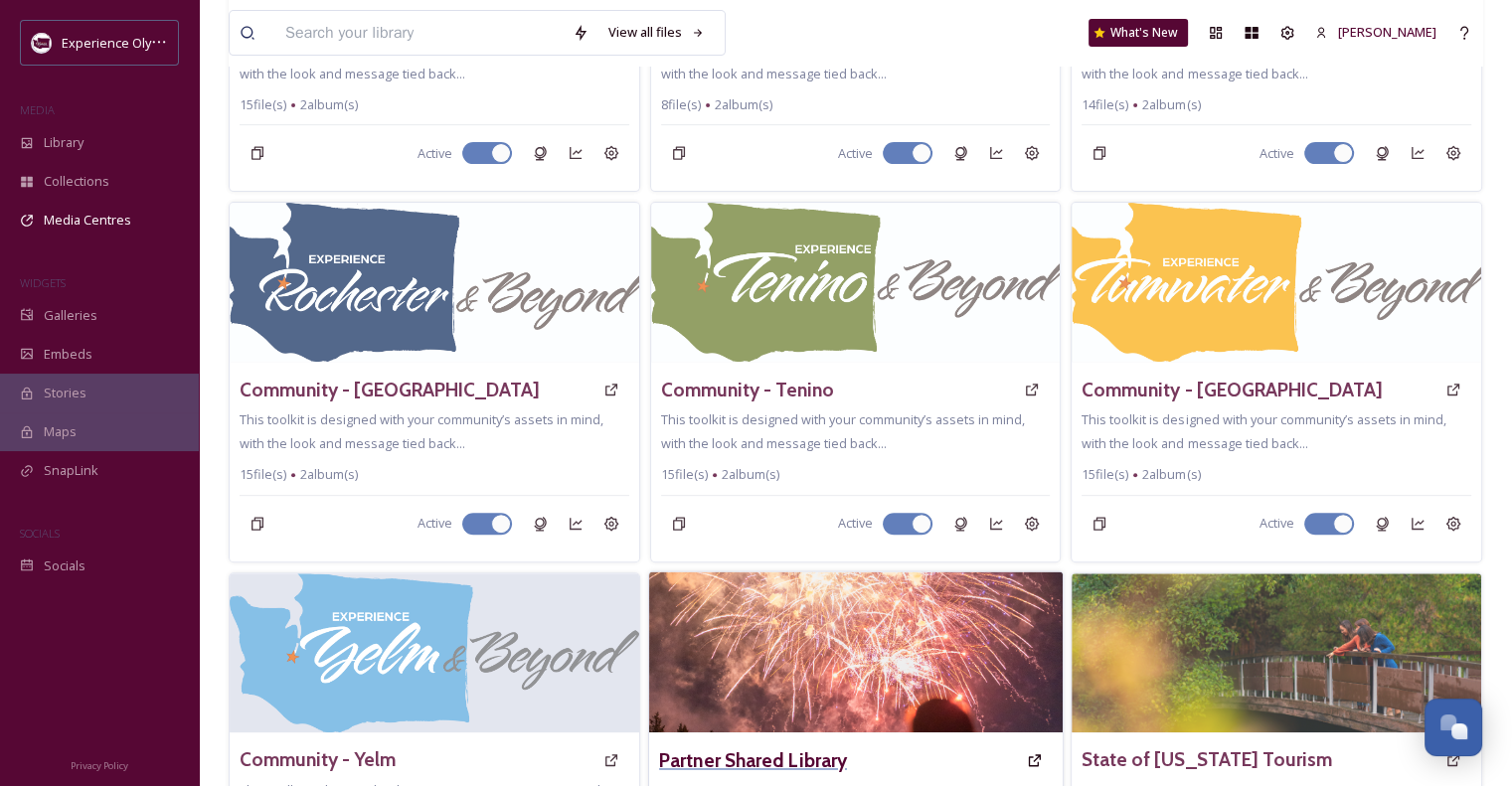 scroll, scrollTop: 865, scrollLeft: 0, axis: vertical 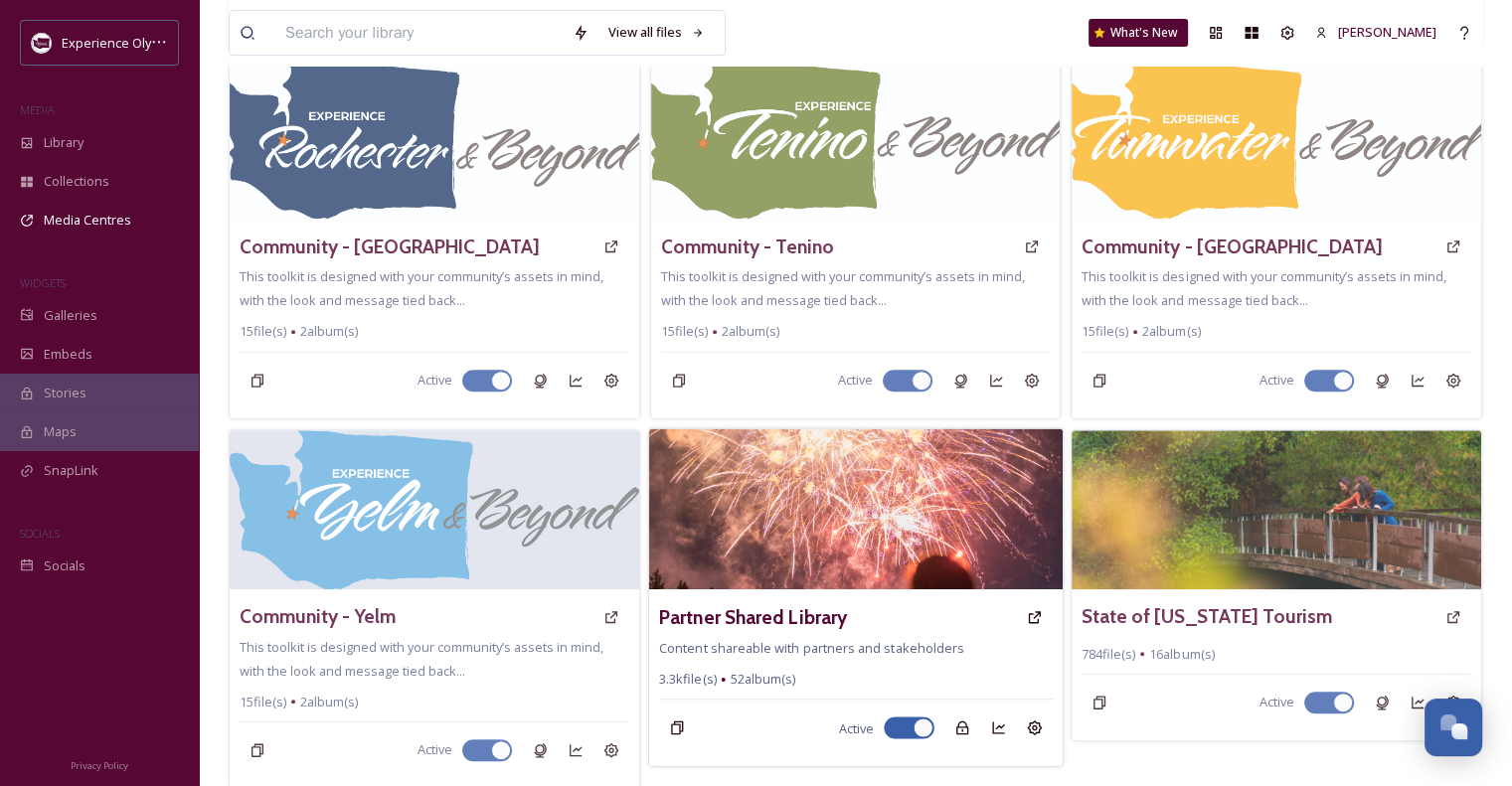 drag, startPoint x: 756, startPoint y: 610, endPoint x: 736, endPoint y: 486, distance: 125.60255 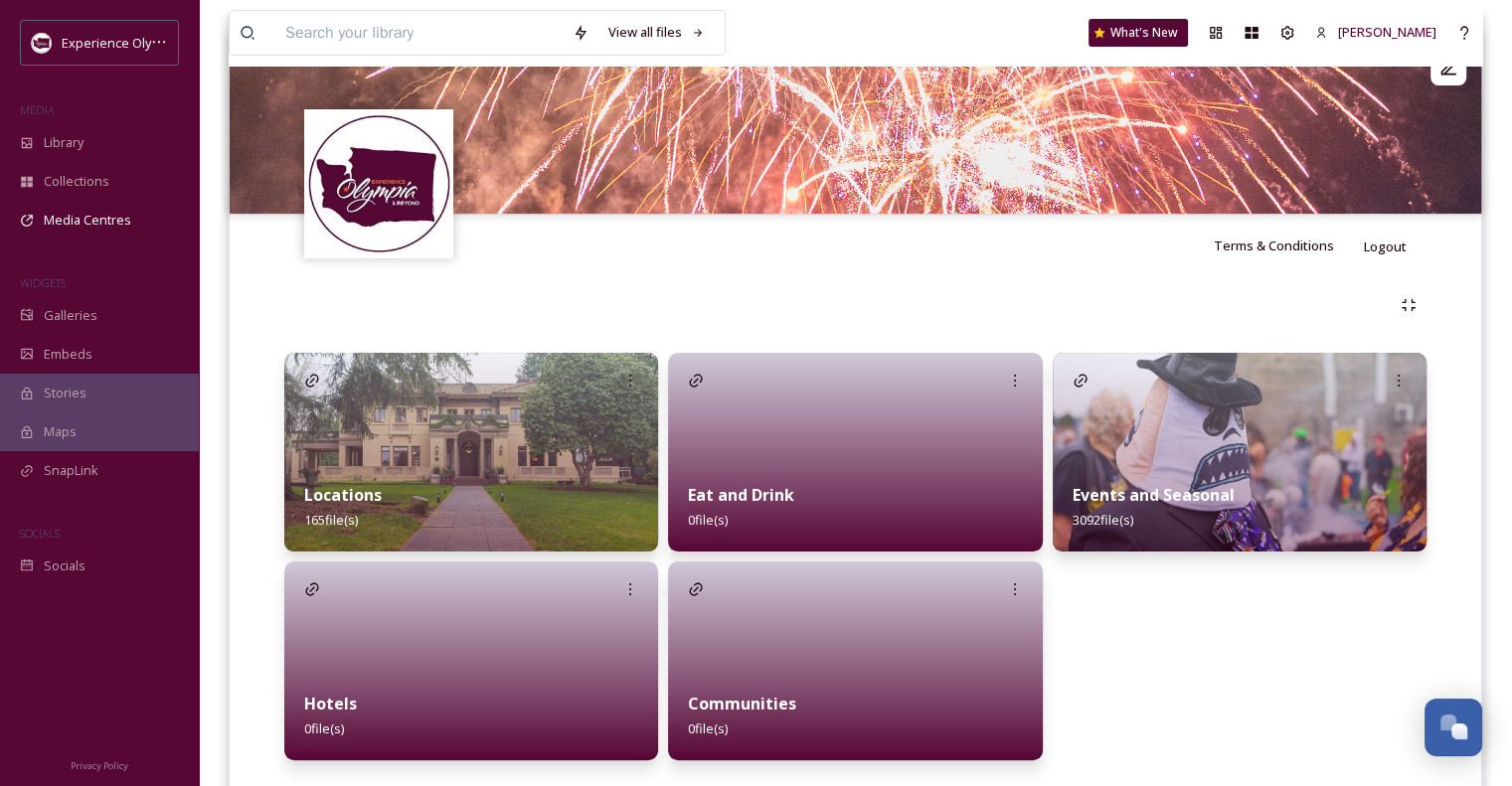 scroll, scrollTop: 282, scrollLeft: 0, axis: vertical 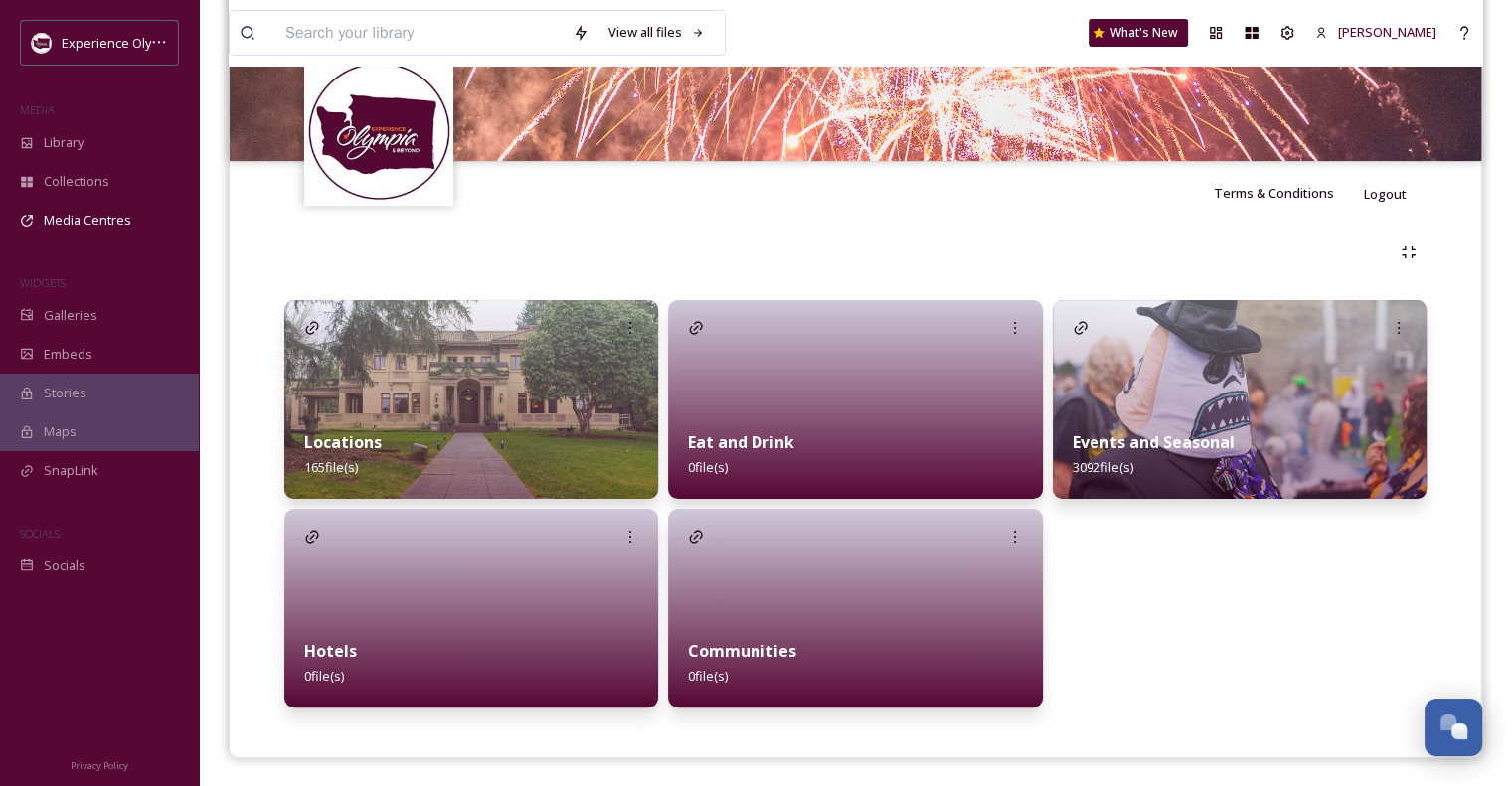 click on "Events and Seasonal" at bounding box center (1153, 442) 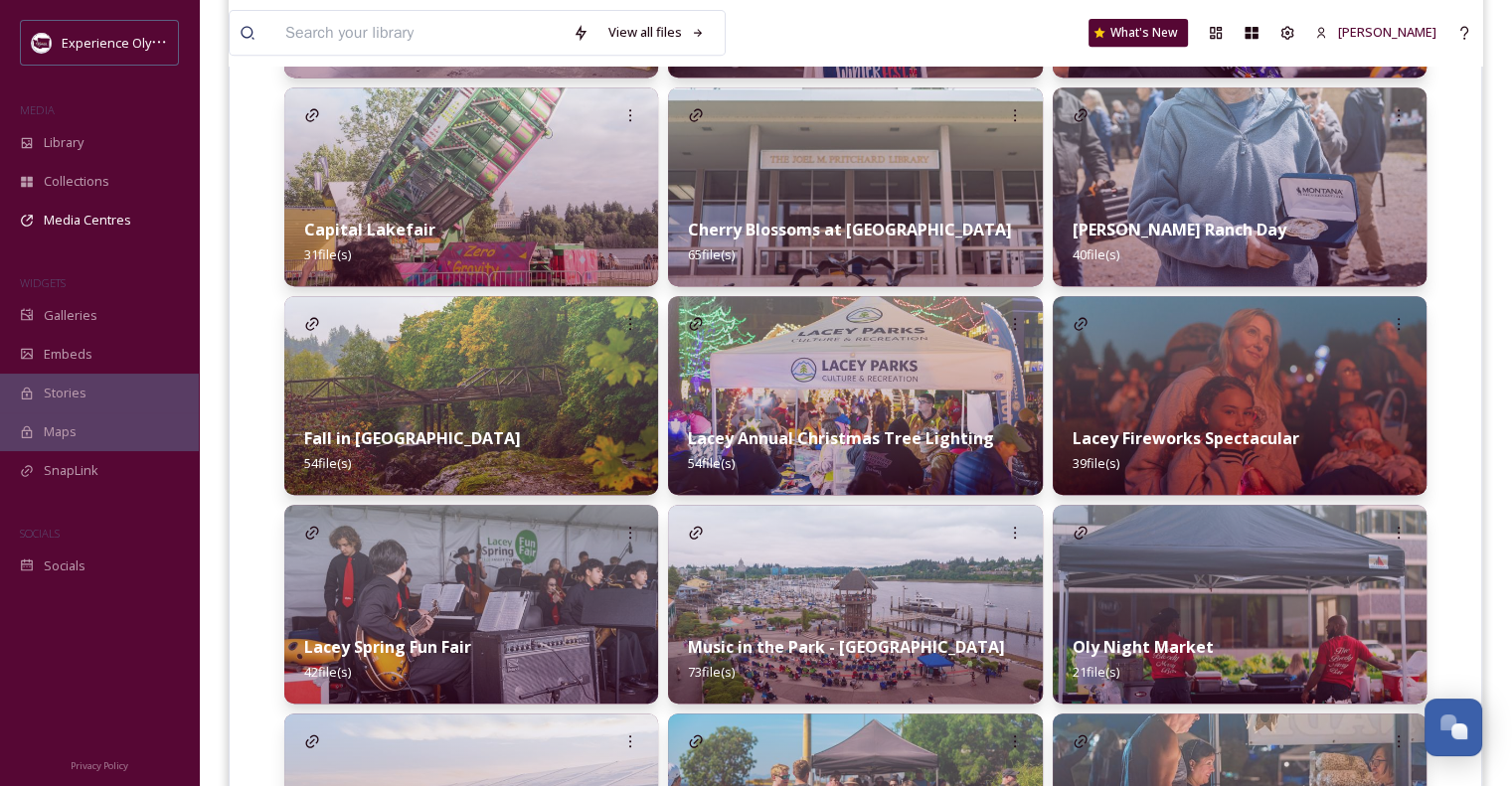 scroll, scrollTop: 1093, scrollLeft: 0, axis: vertical 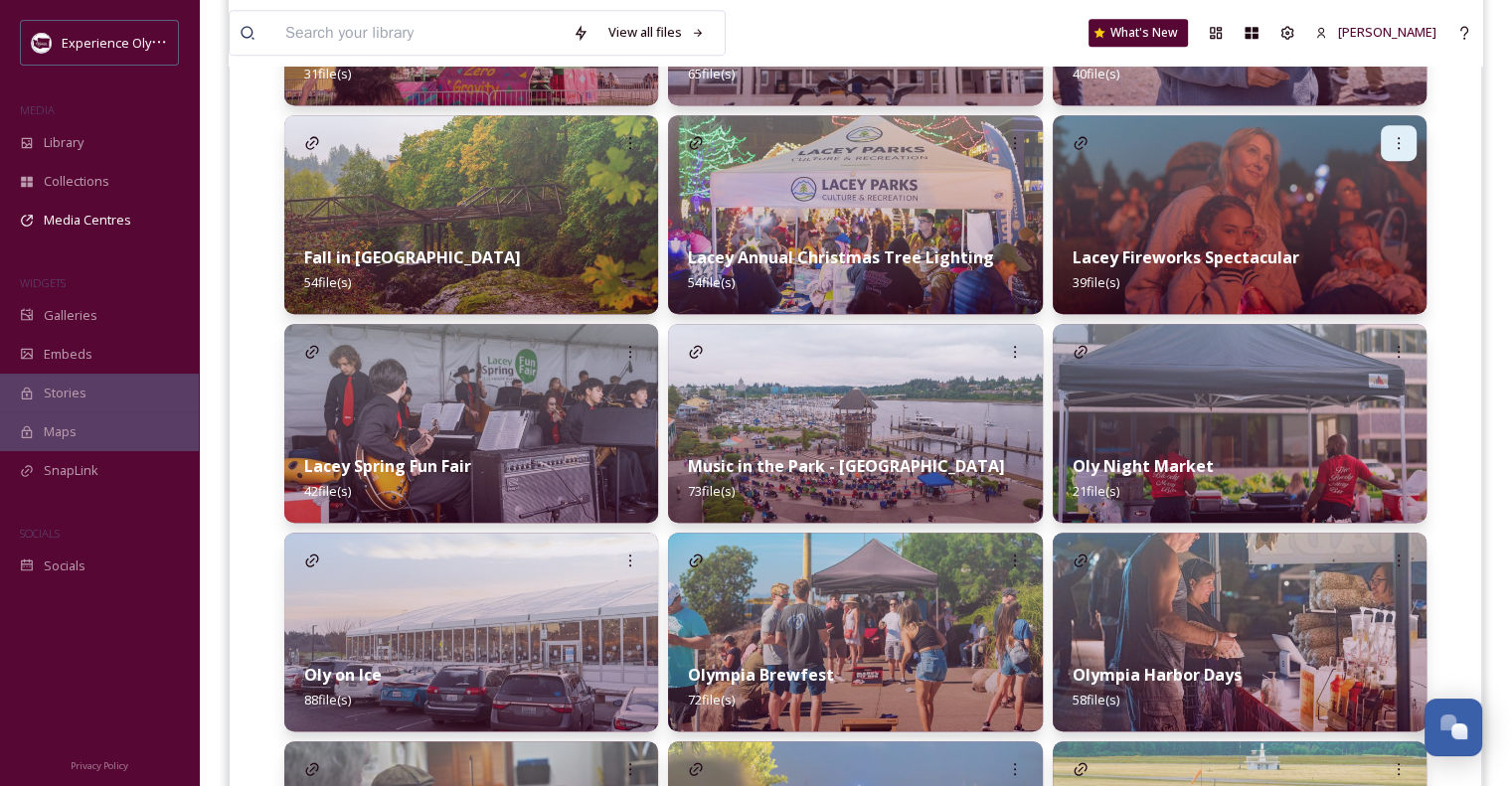 click 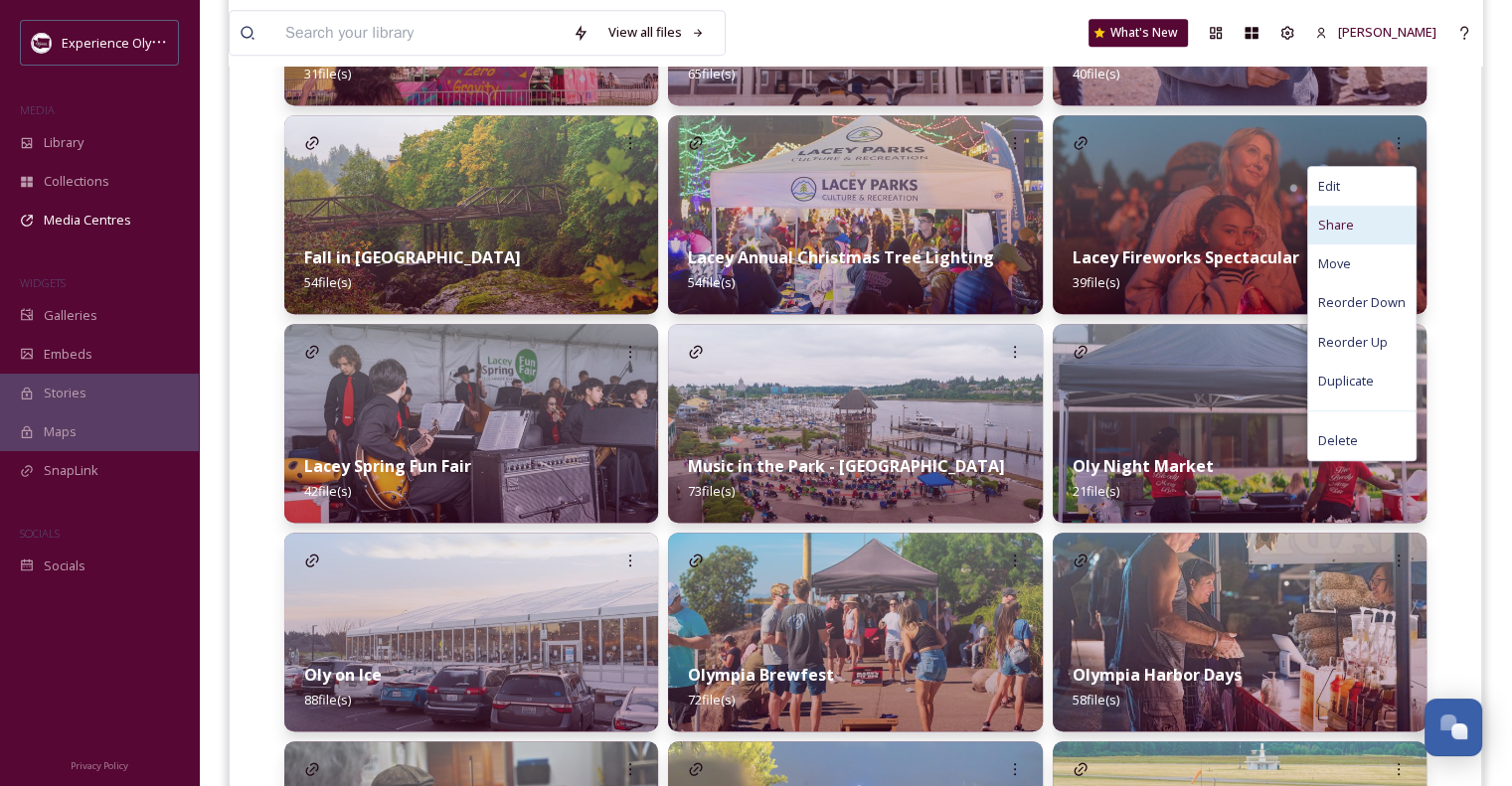 click on "Share" at bounding box center [1362, 225] 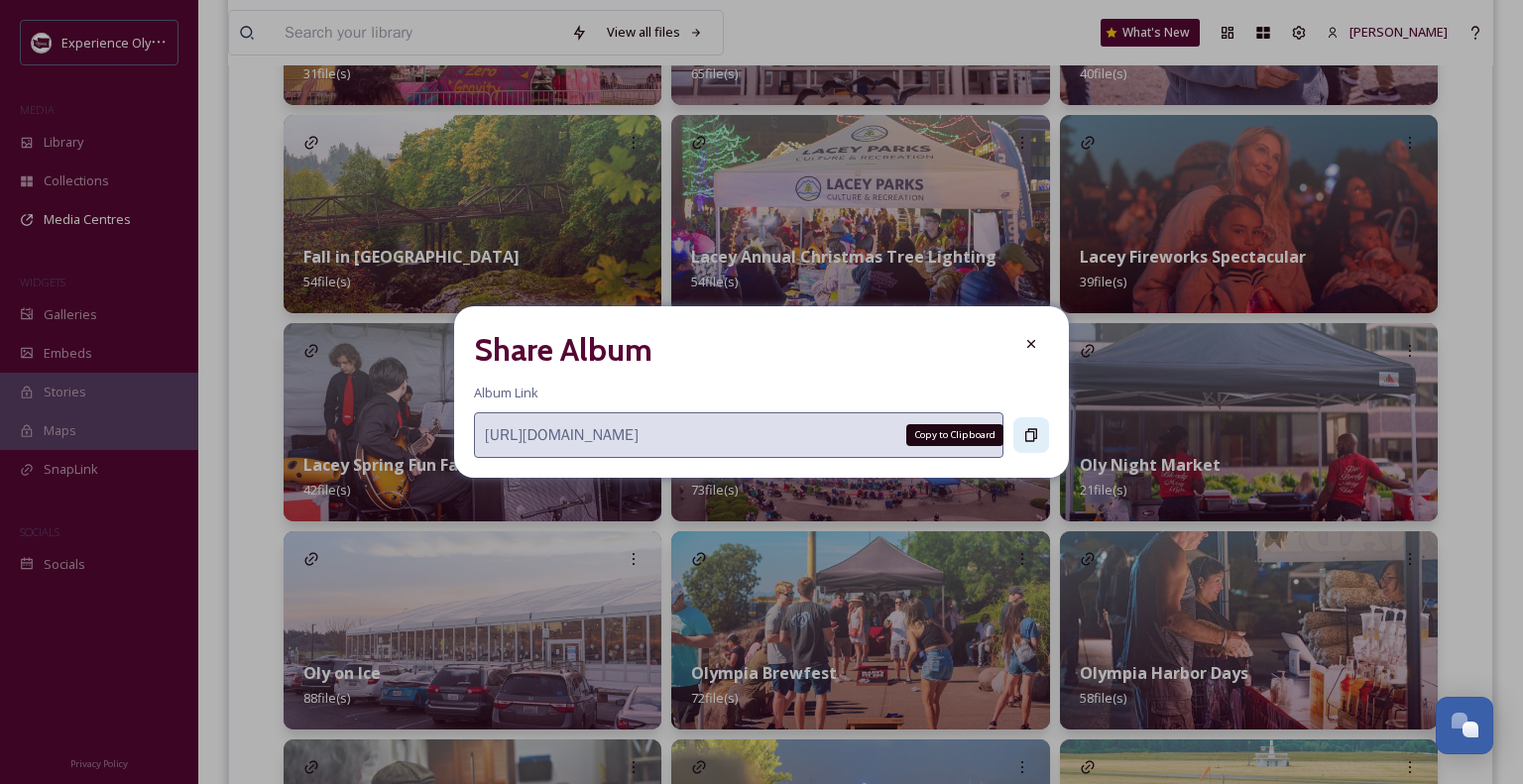 click 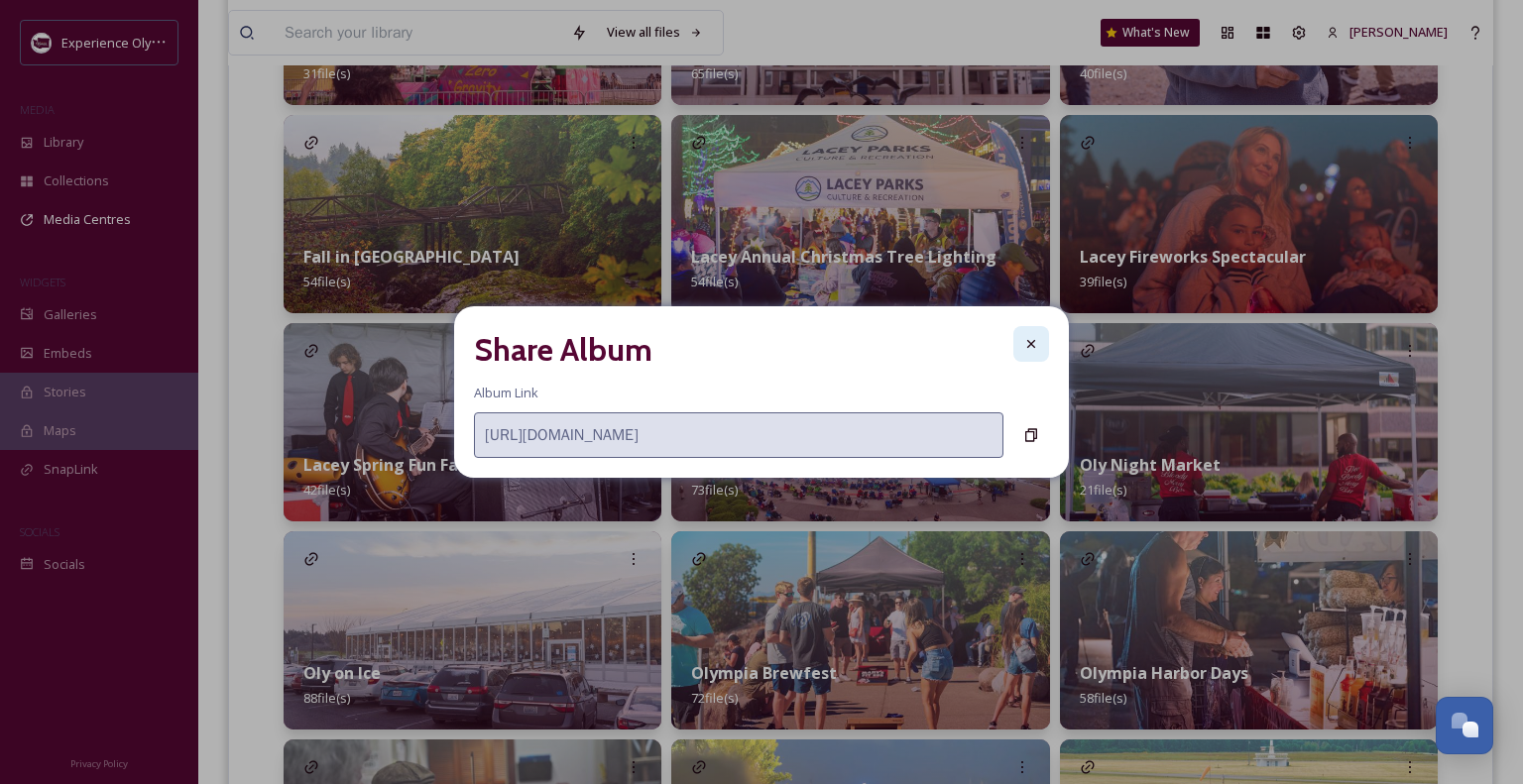 click 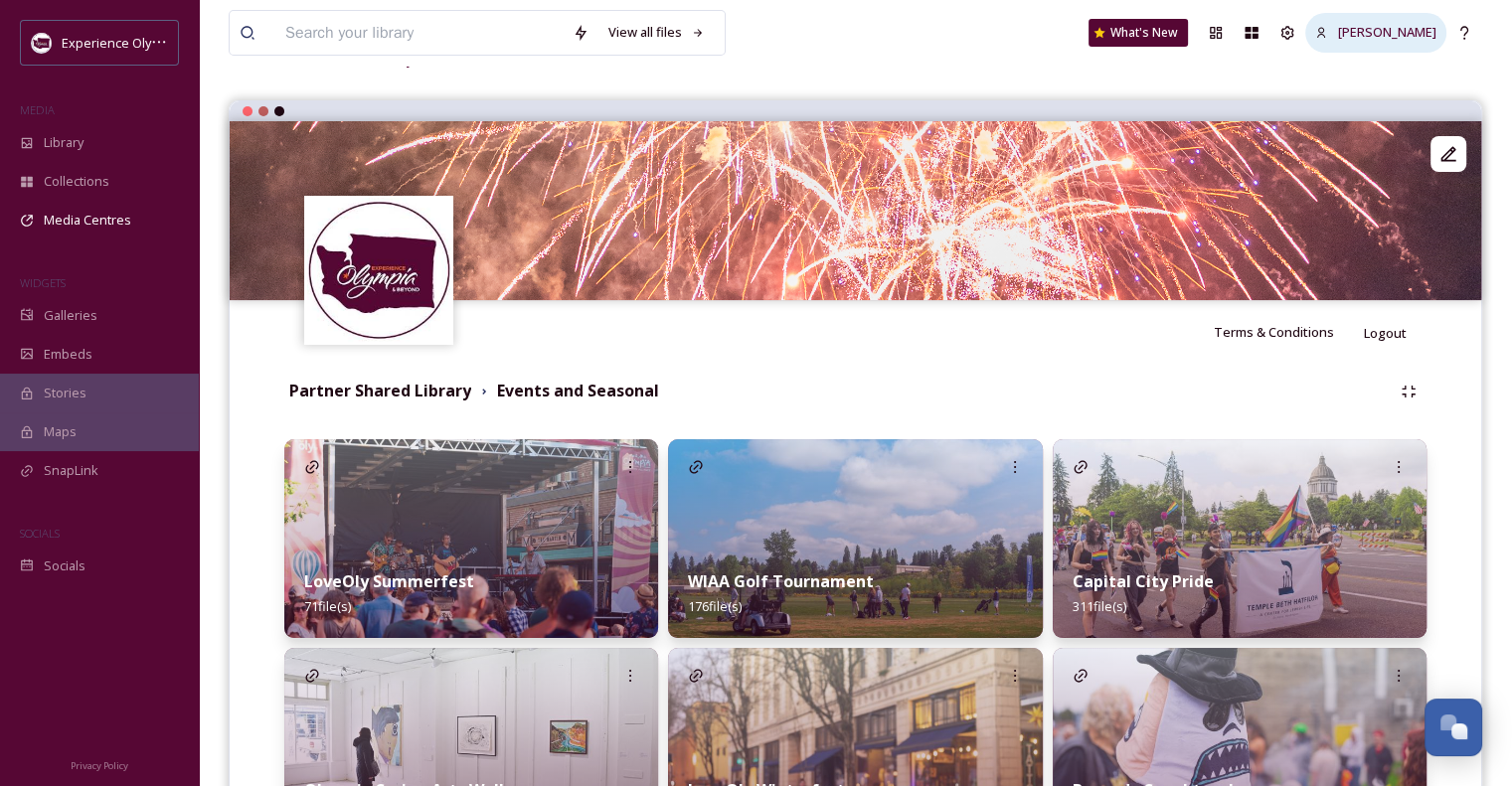 scroll, scrollTop: 0, scrollLeft: 0, axis: both 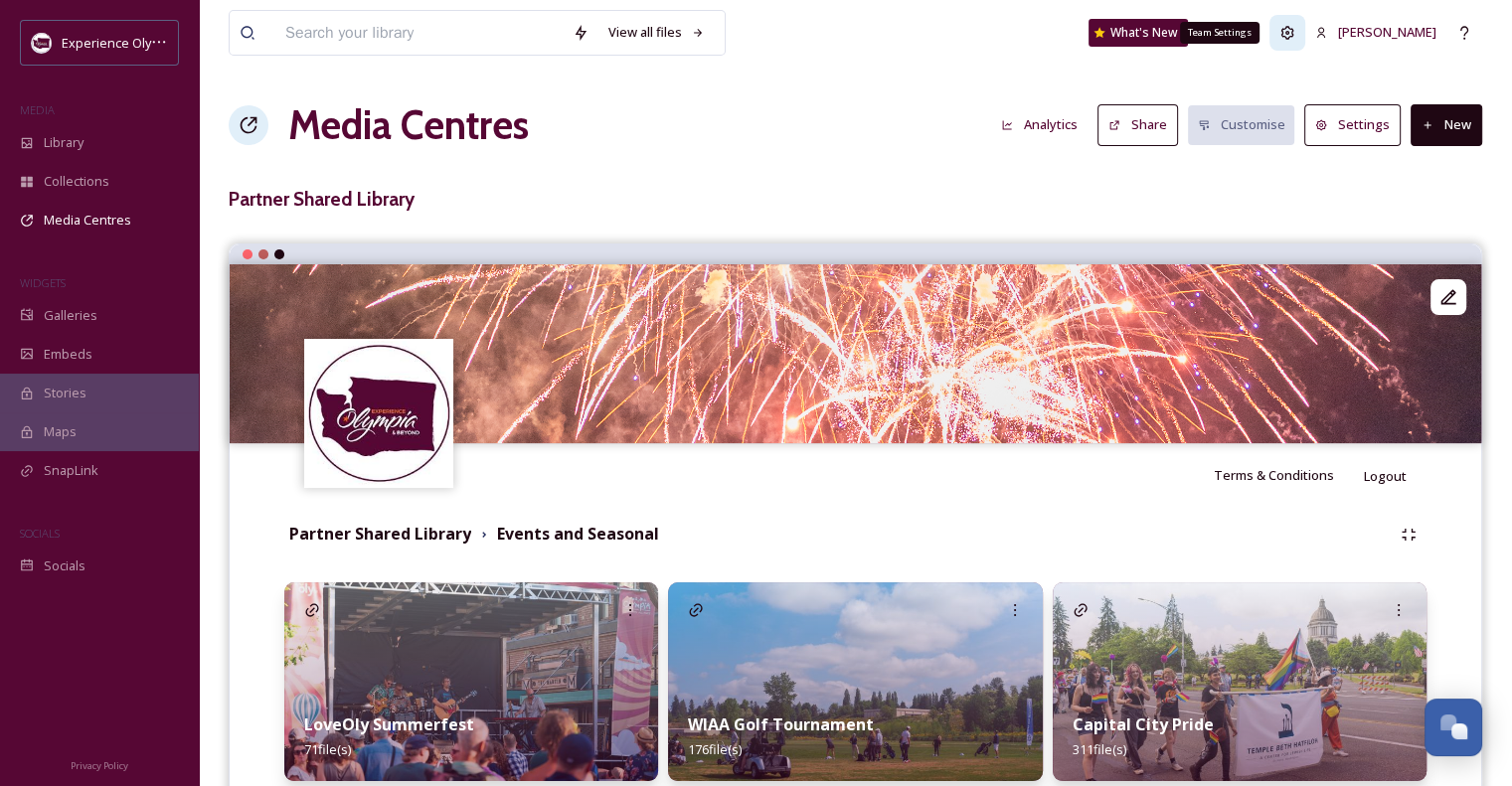 click 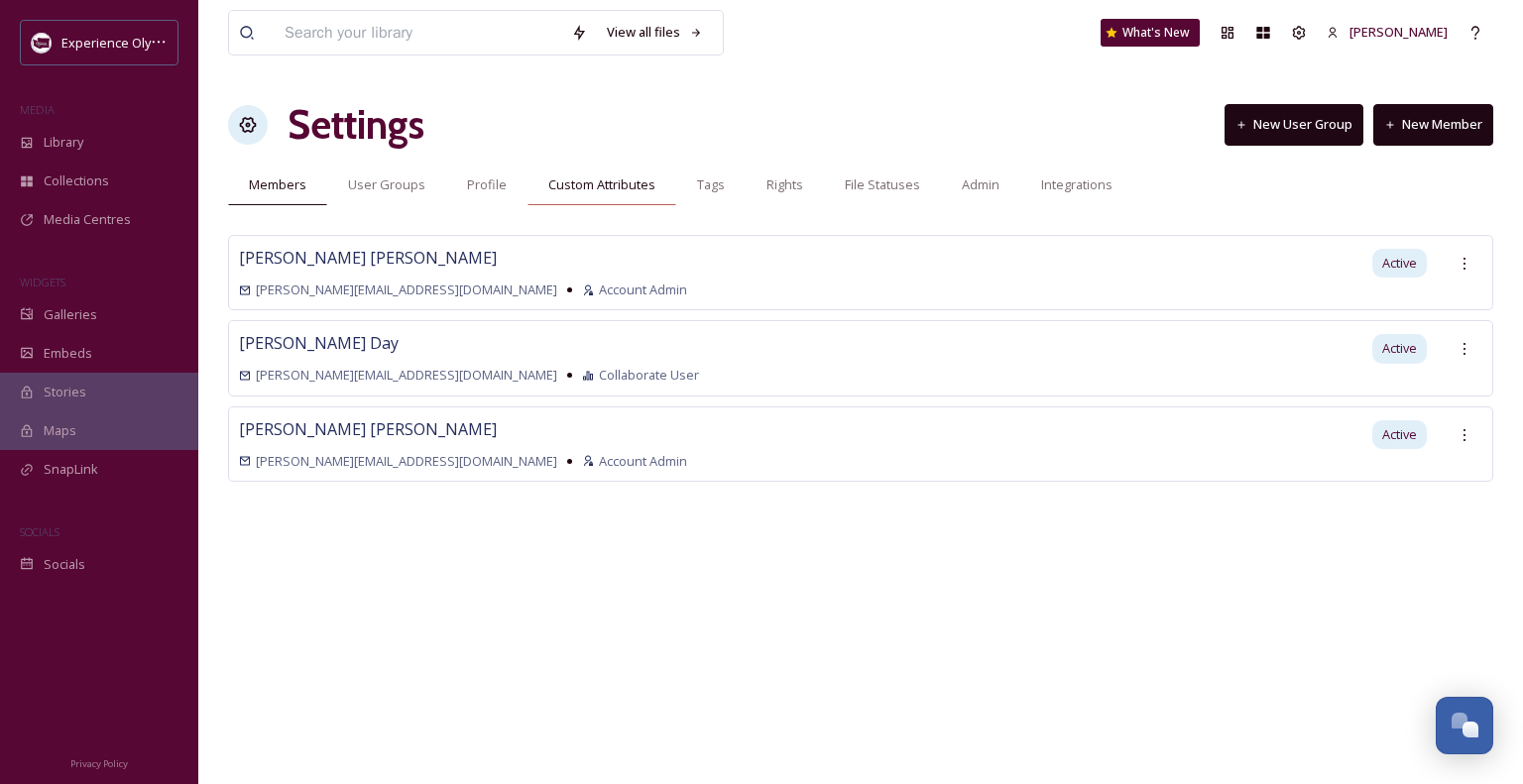 click on "Custom Attributes" at bounding box center [602, 184] 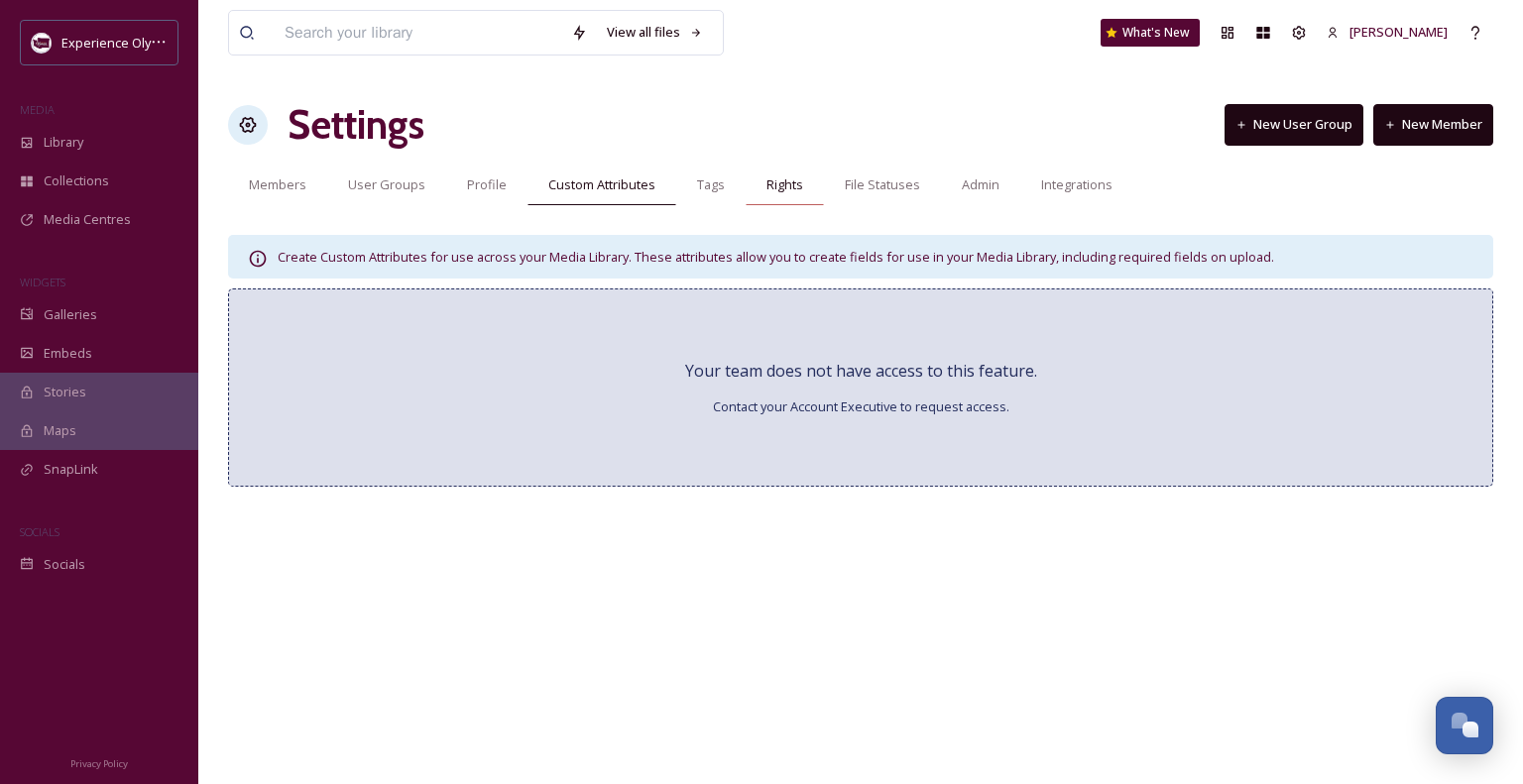 click on "Rights" at bounding box center (784, 184) 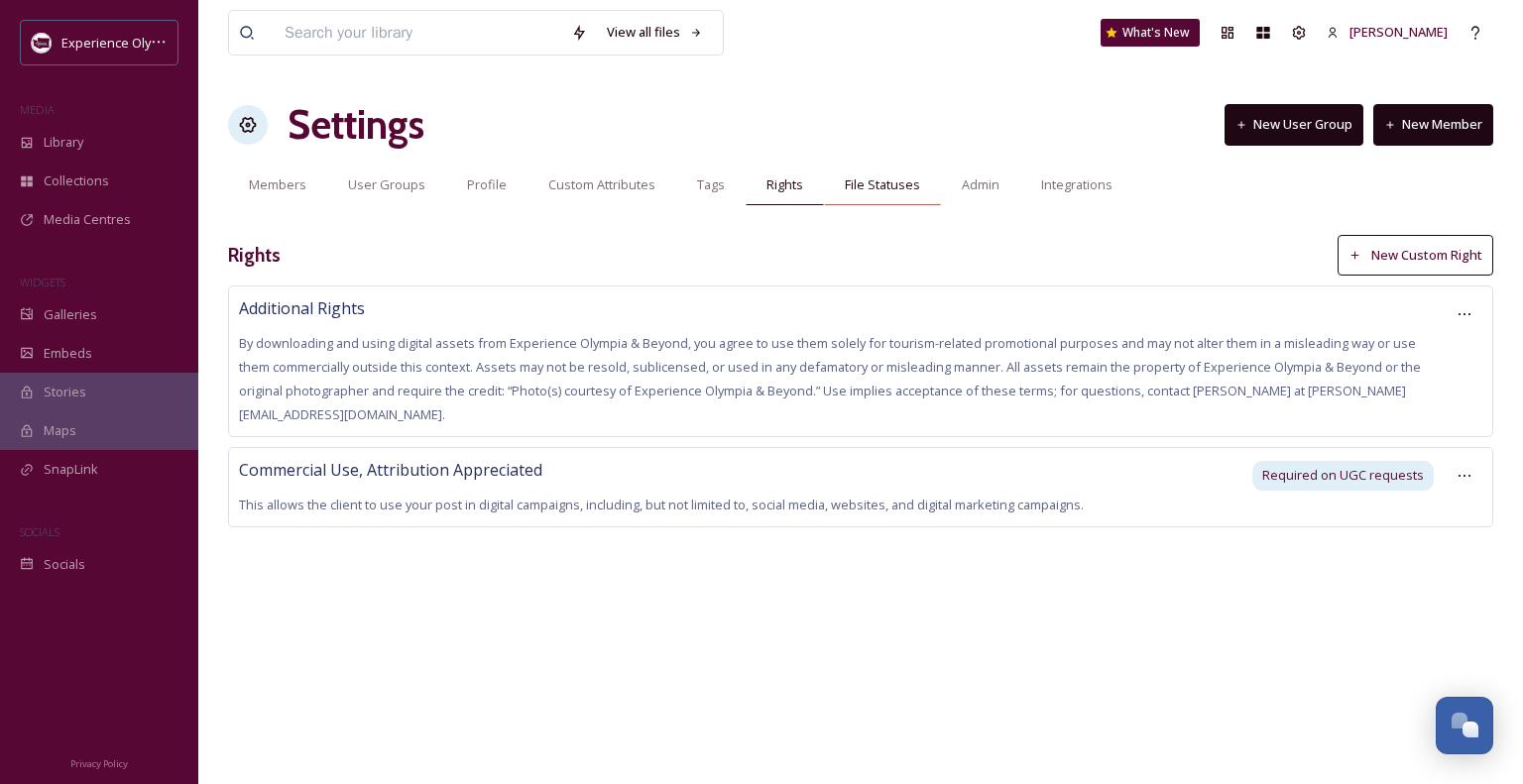 click on "File Statuses" at bounding box center [882, 184] 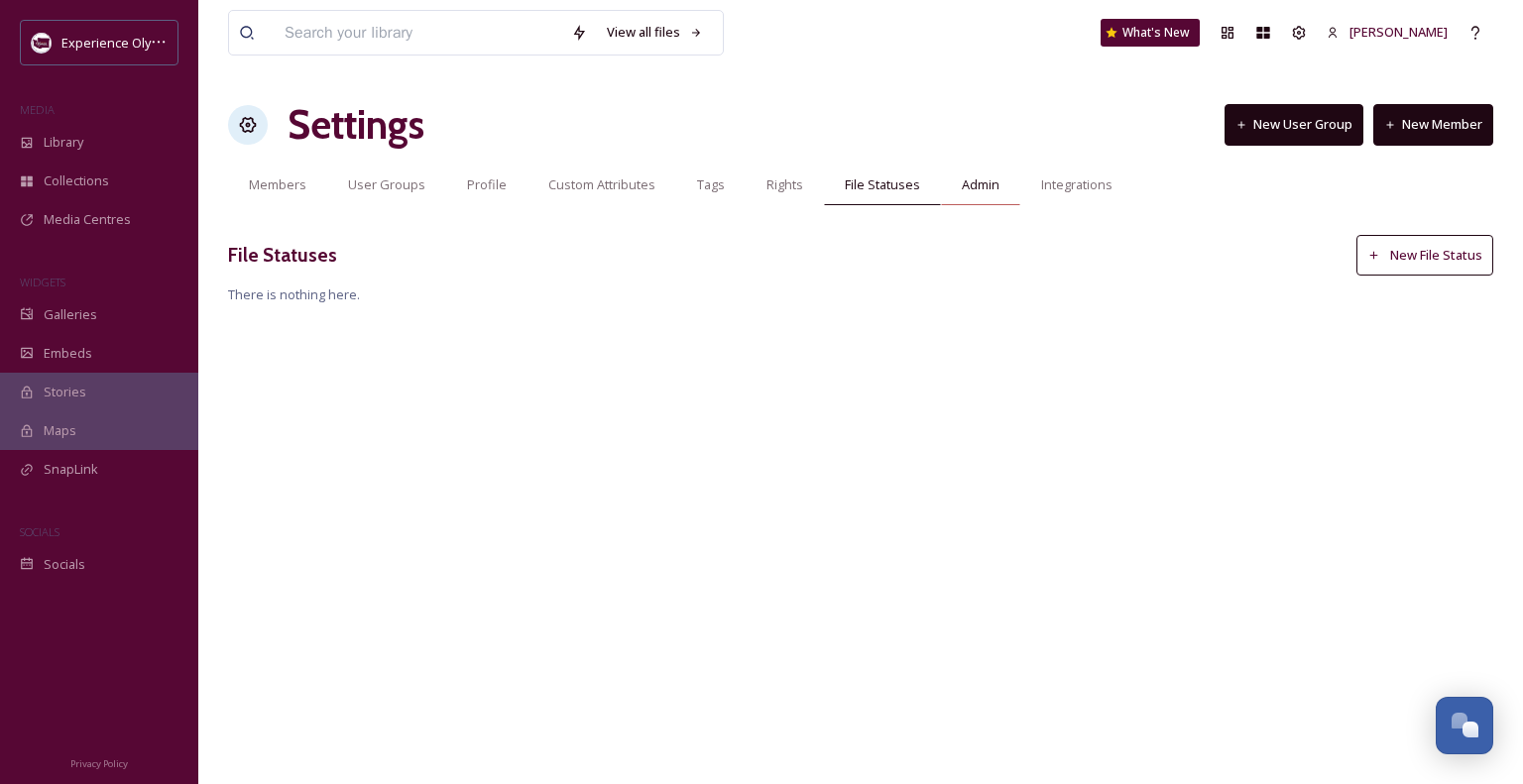 click on "Admin" at bounding box center (981, 184) 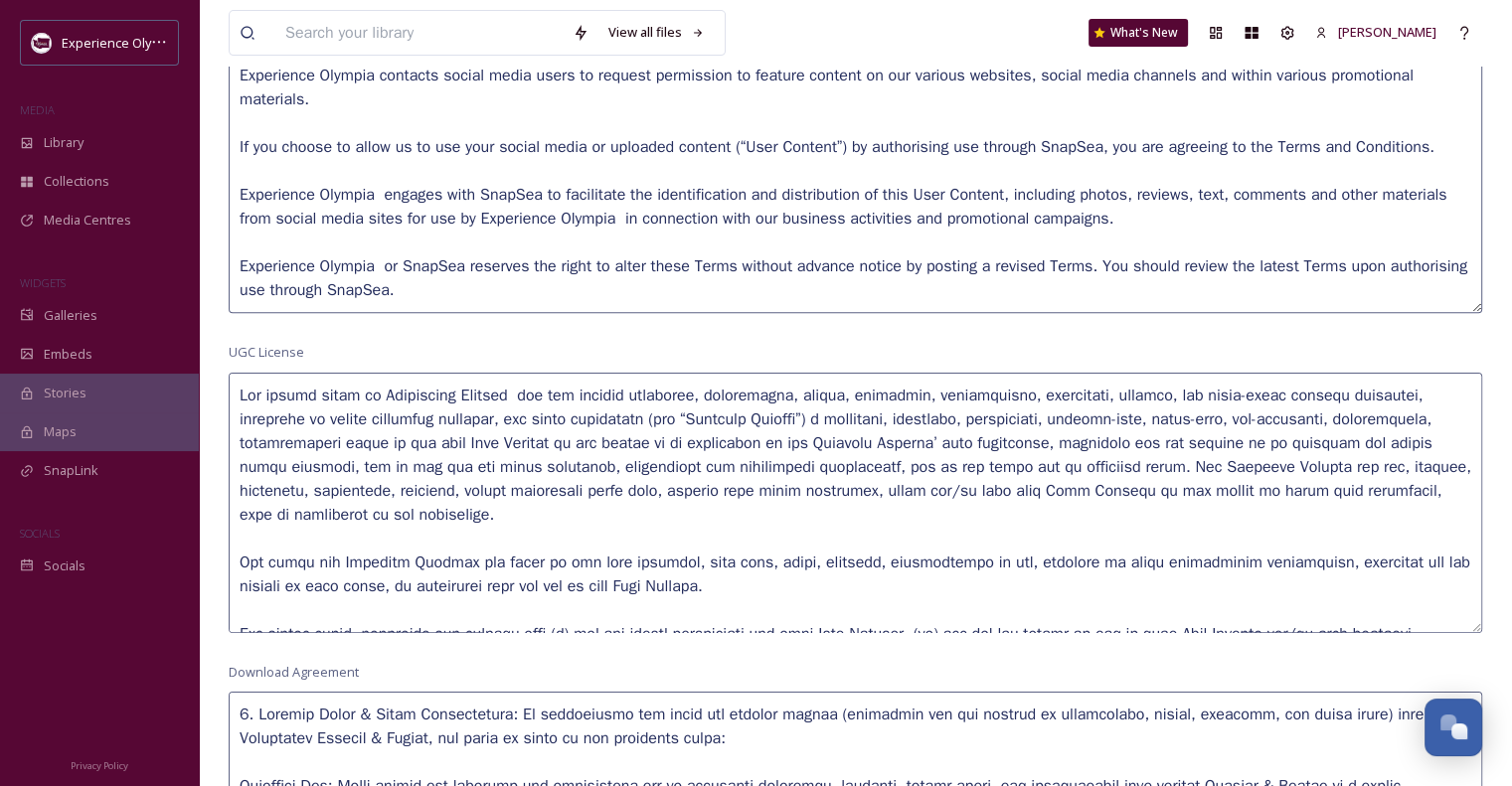 scroll, scrollTop: 696, scrollLeft: 0, axis: vertical 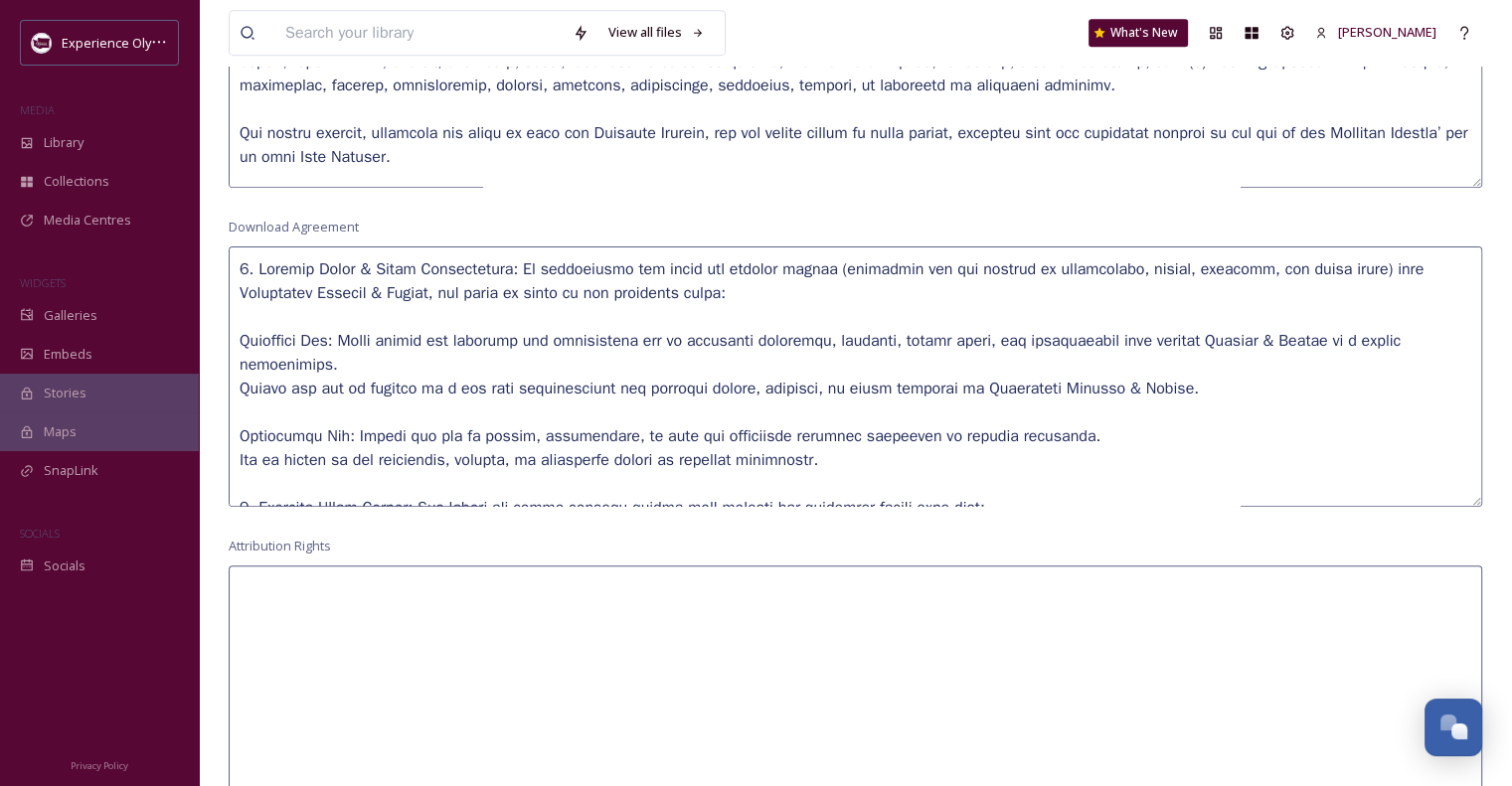 drag, startPoint x: 239, startPoint y: 331, endPoint x: 841, endPoint y: 464, distance: 616.51683 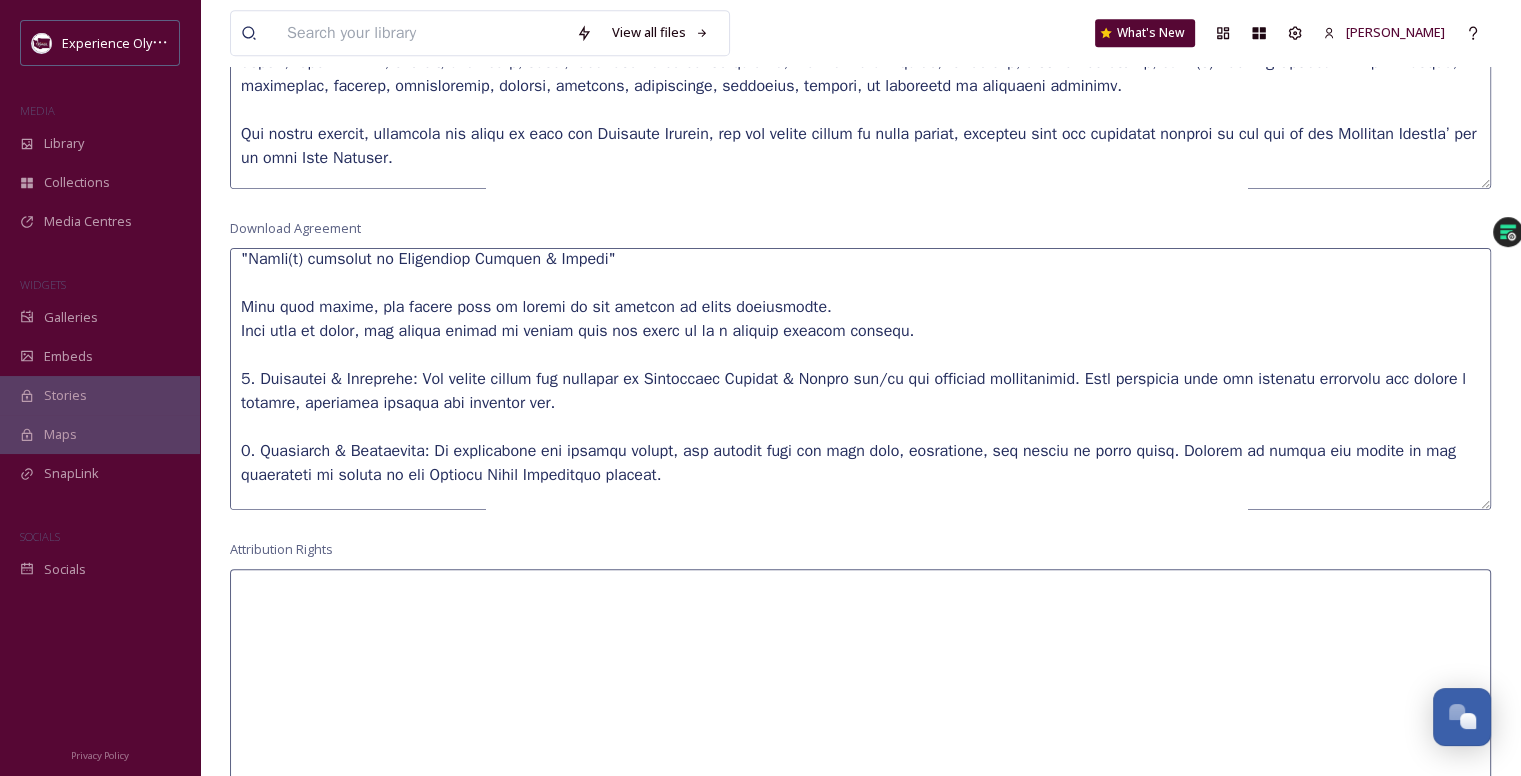 scroll, scrollTop: 200, scrollLeft: 0, axis: vertical 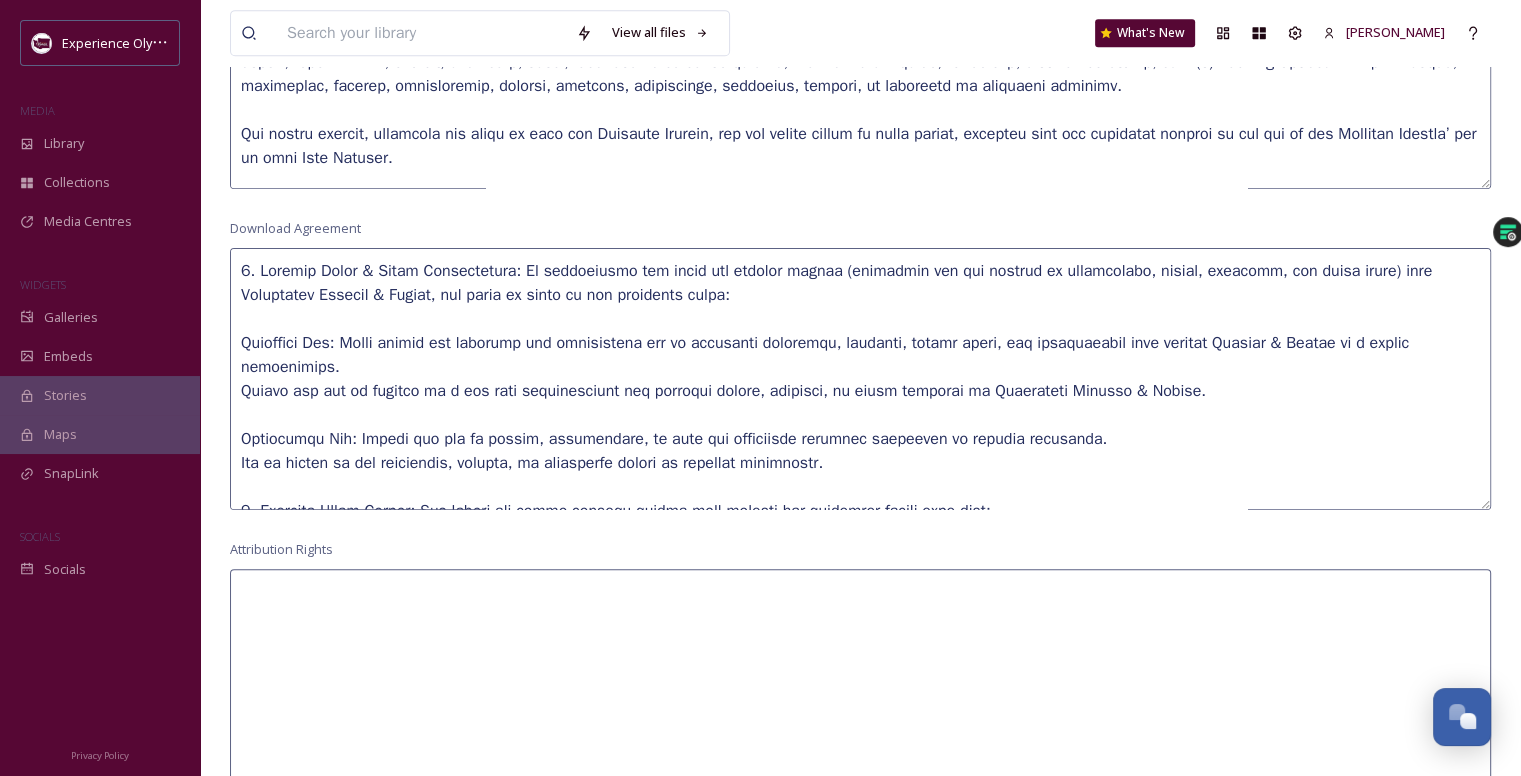drag, startPoint x: 915, startPoint y: 426, endPoint x: 232, endPoint y: 273, distance: 699.9271 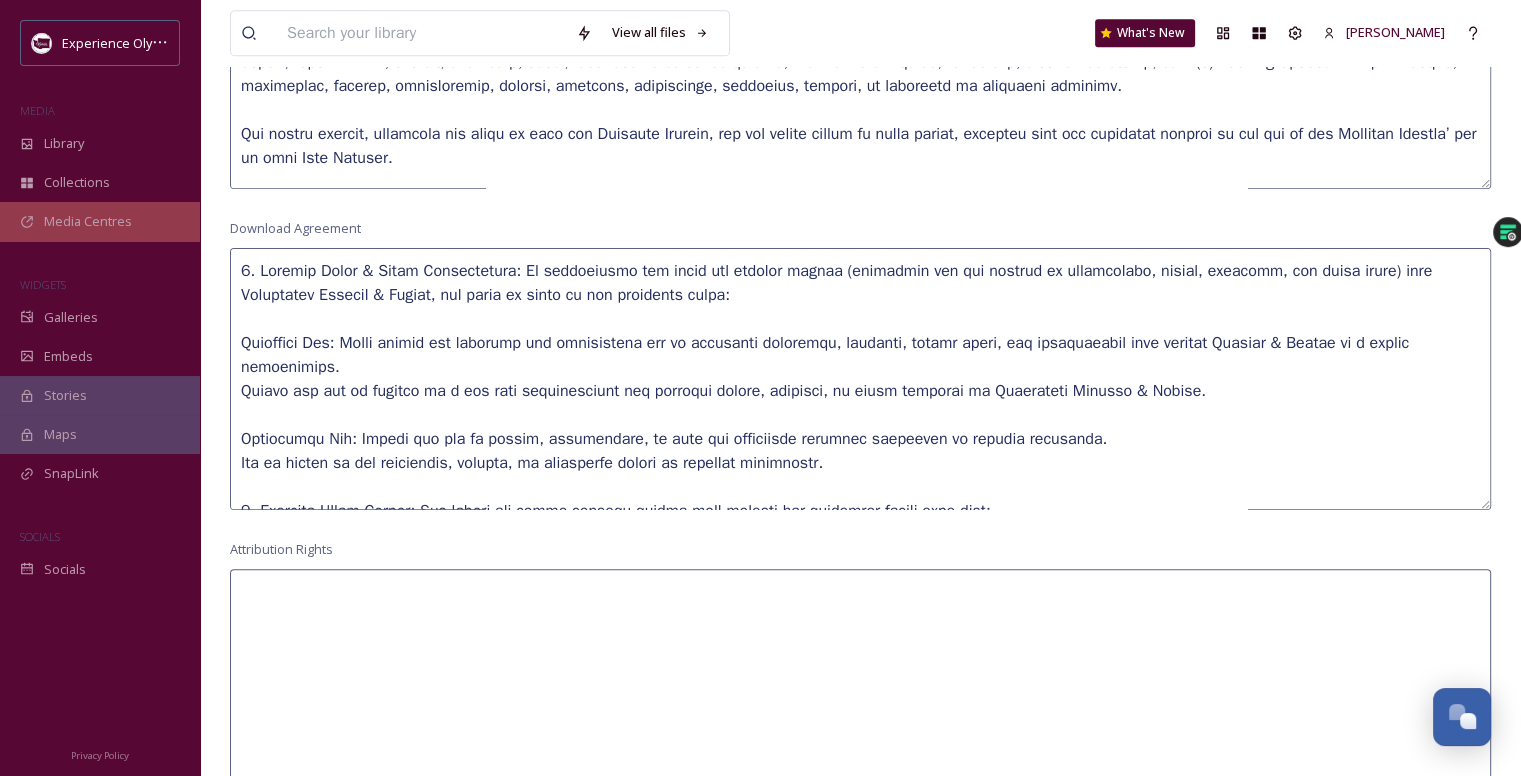 click on "Media Centres" at bounding box center [88, 221] 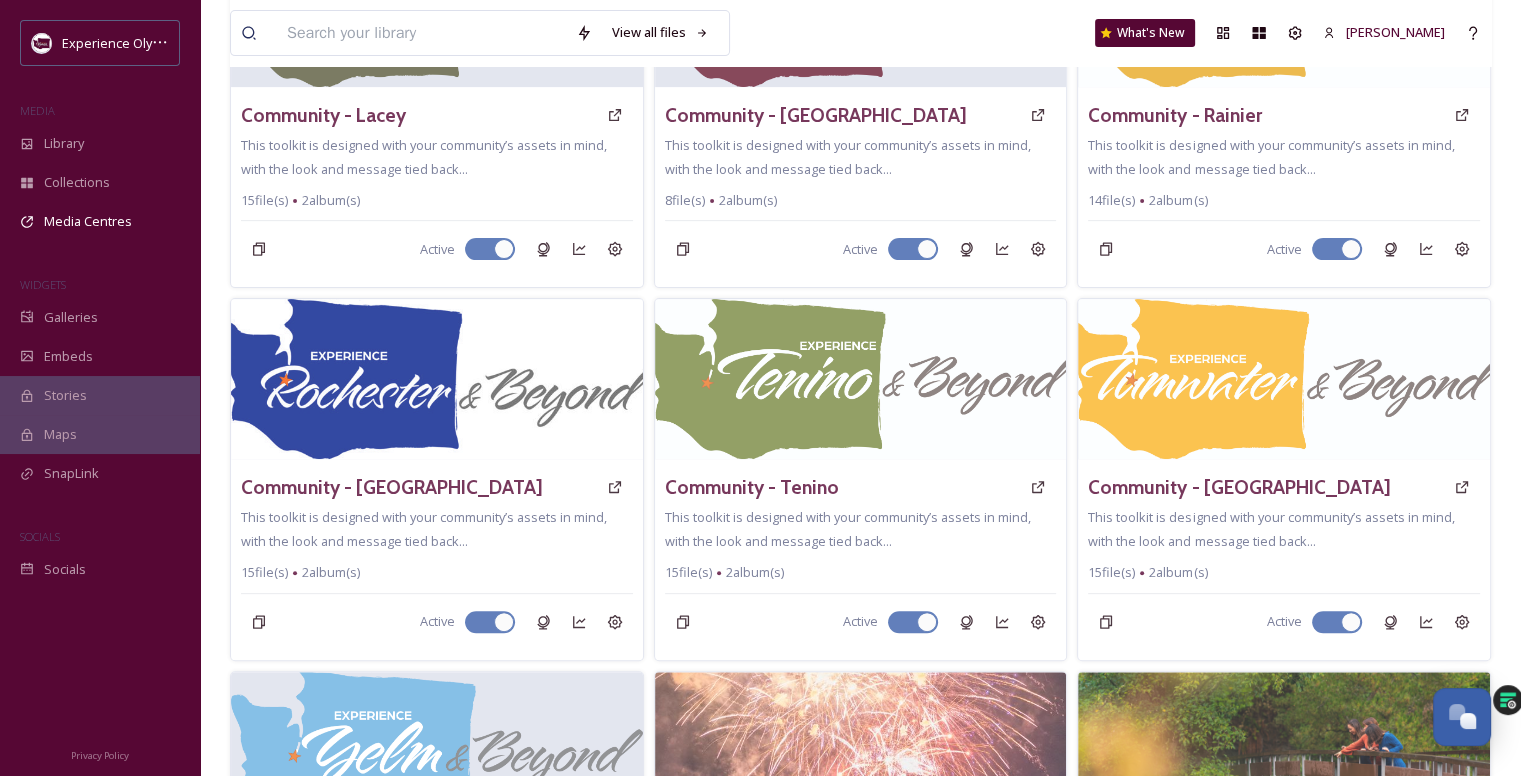 scroll, scrollTop: 1143, scrollLeft: 0, axis: vertical 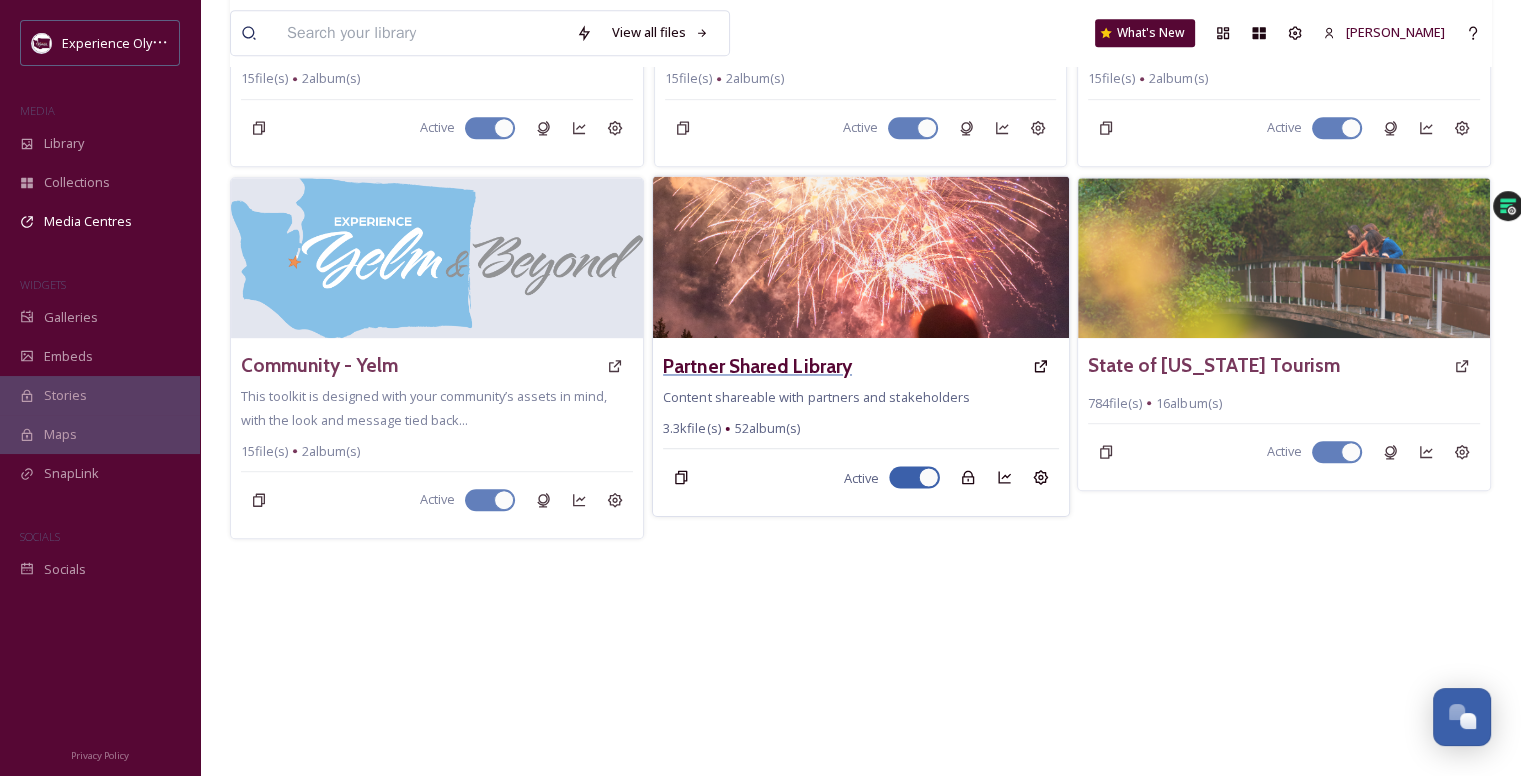 click on "Partner Shared Library" at bounding box center (757, 365) 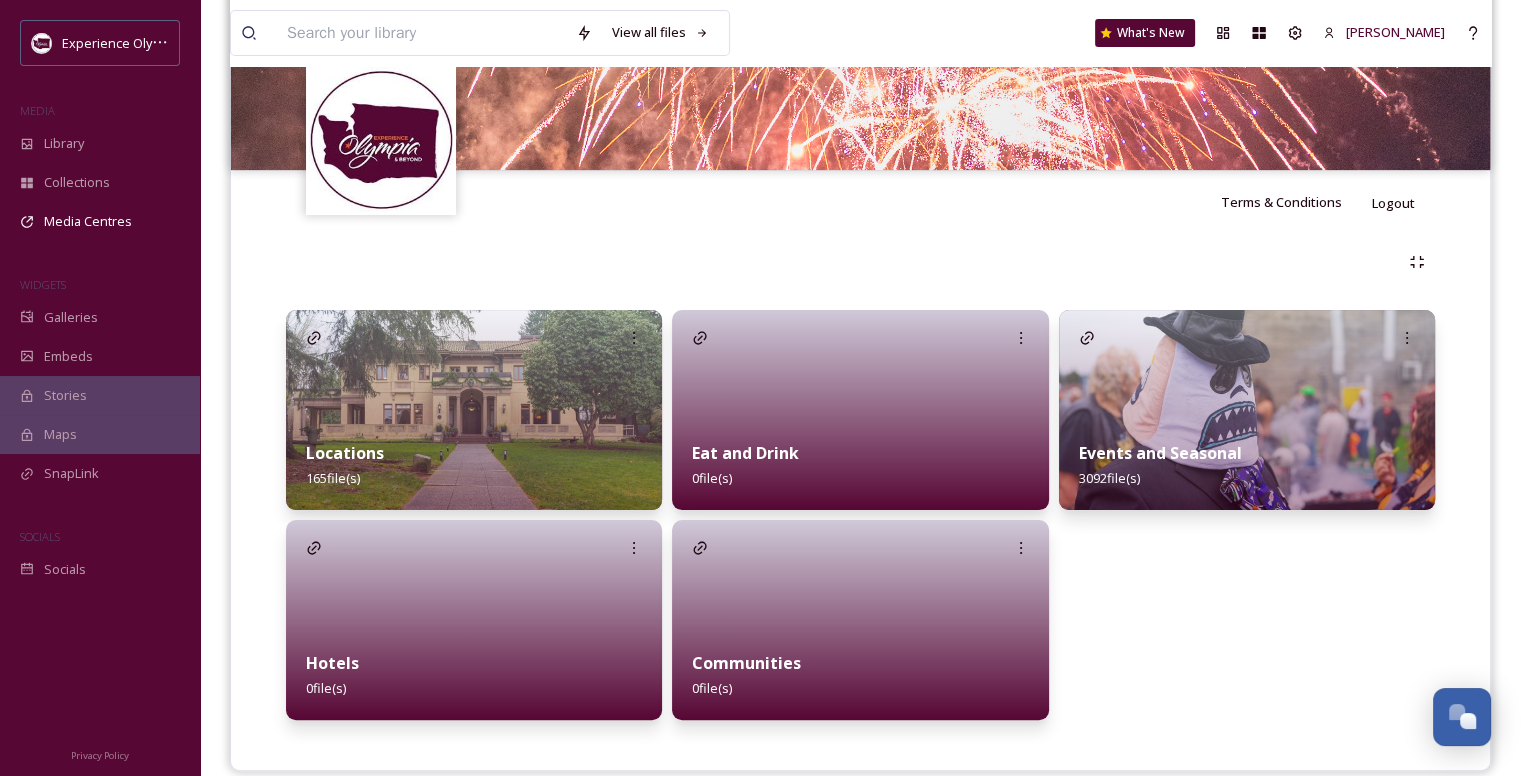 scroll, scrollTop: 300, scrollLeft: 0, axis: vertical 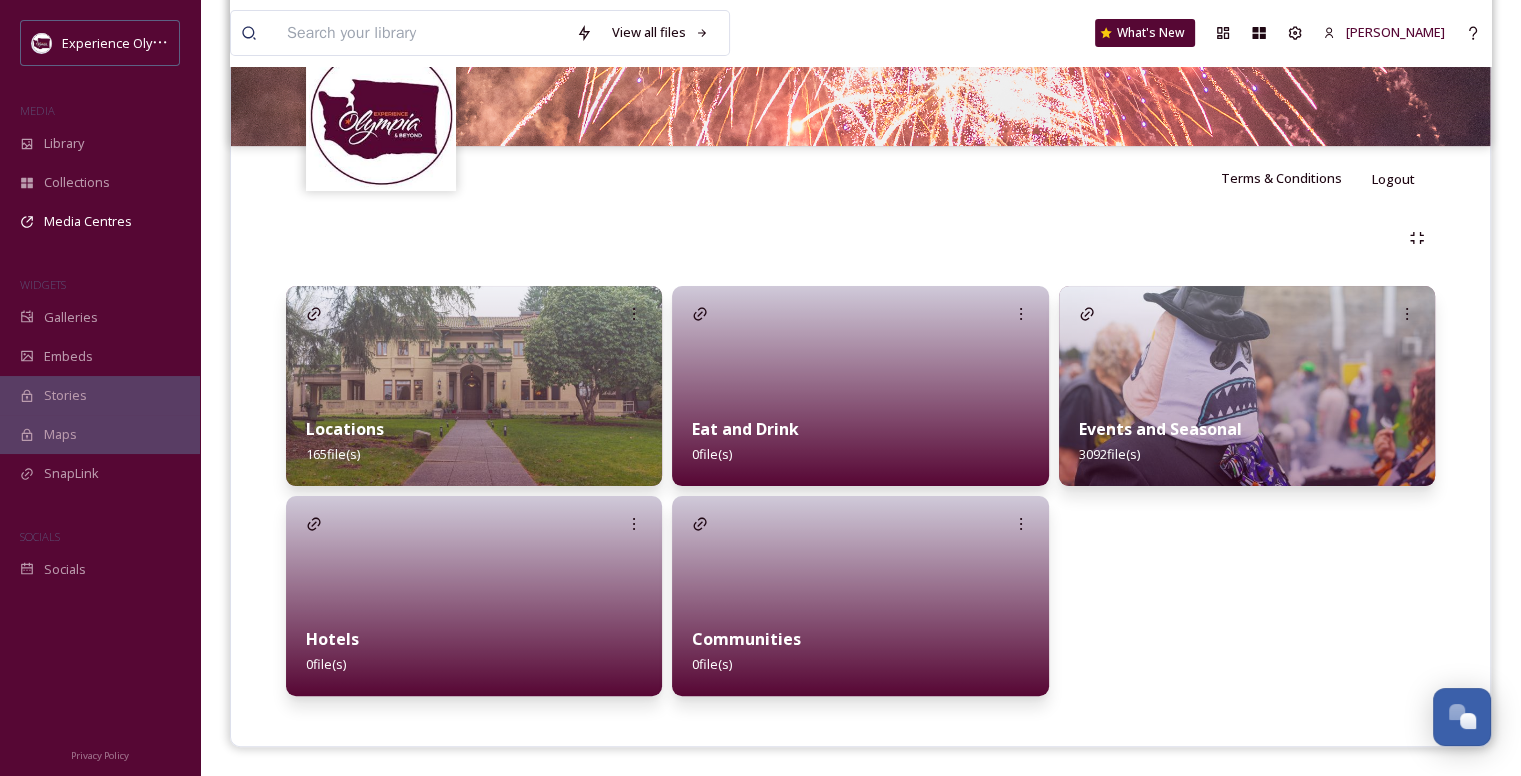 click on "Events and Seasonal" at bounding box center [1160, 429] 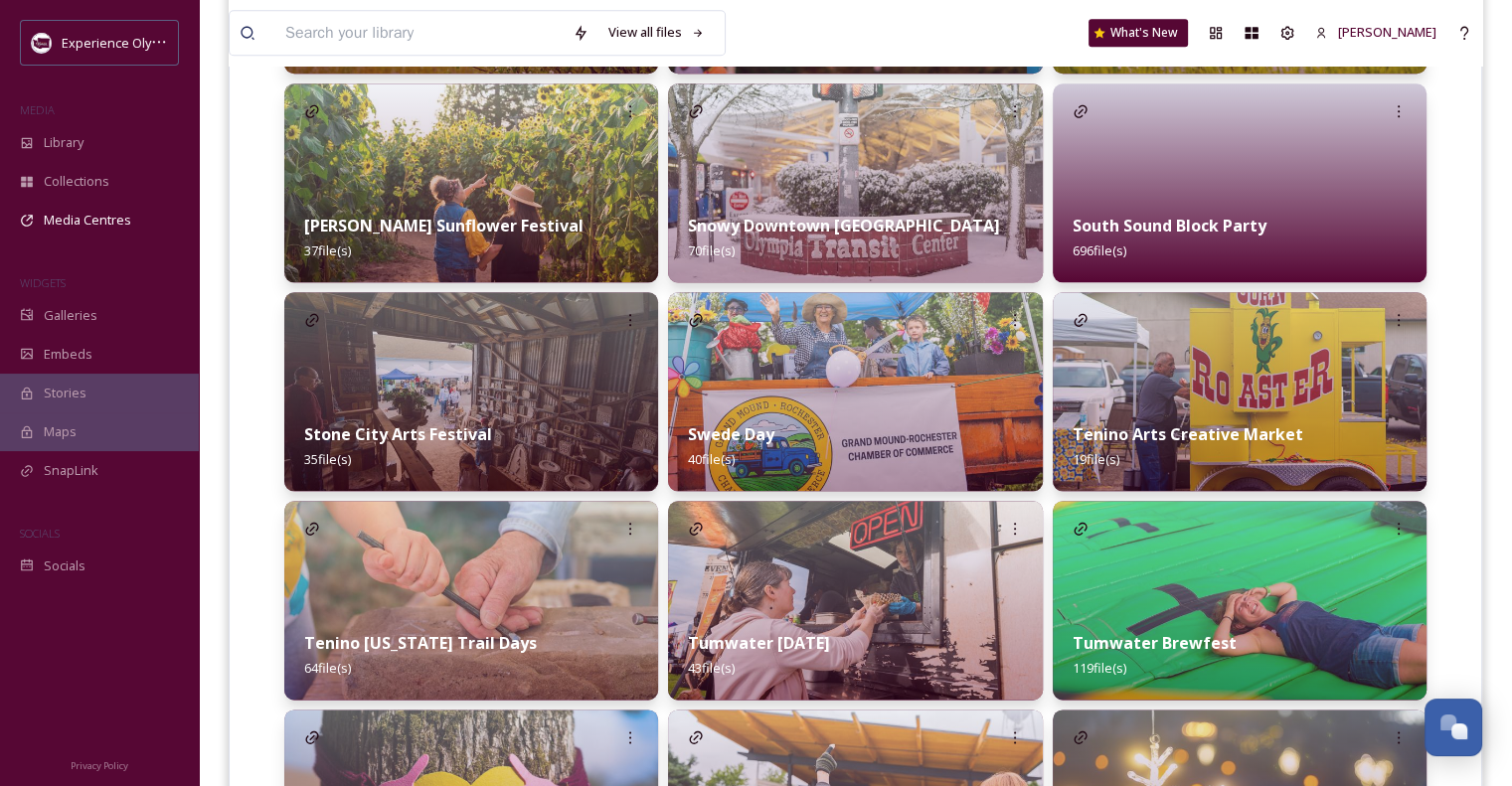 scroll, scrollTop: 2285, scrollLeft: 0, axis: vertical 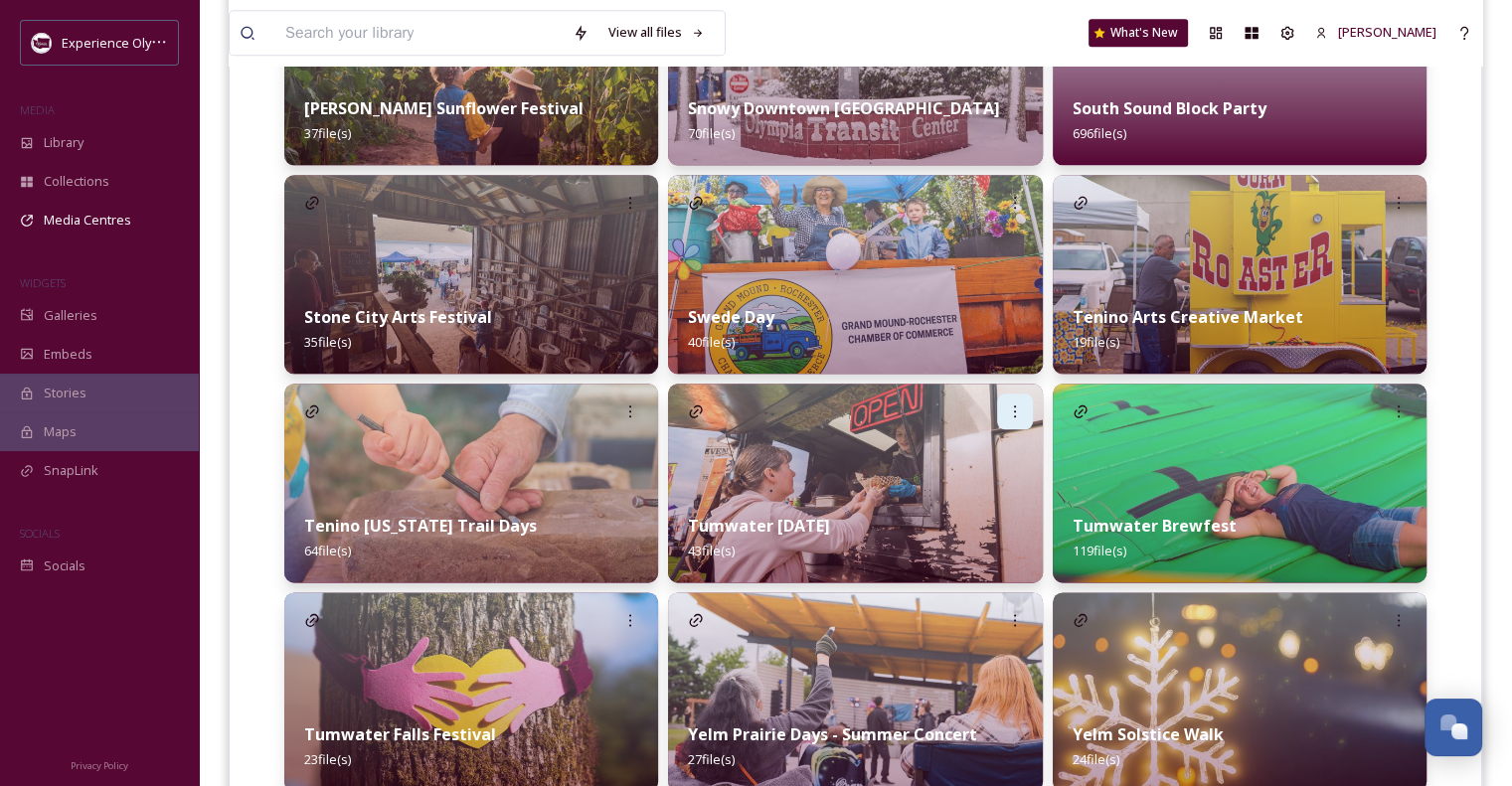 click 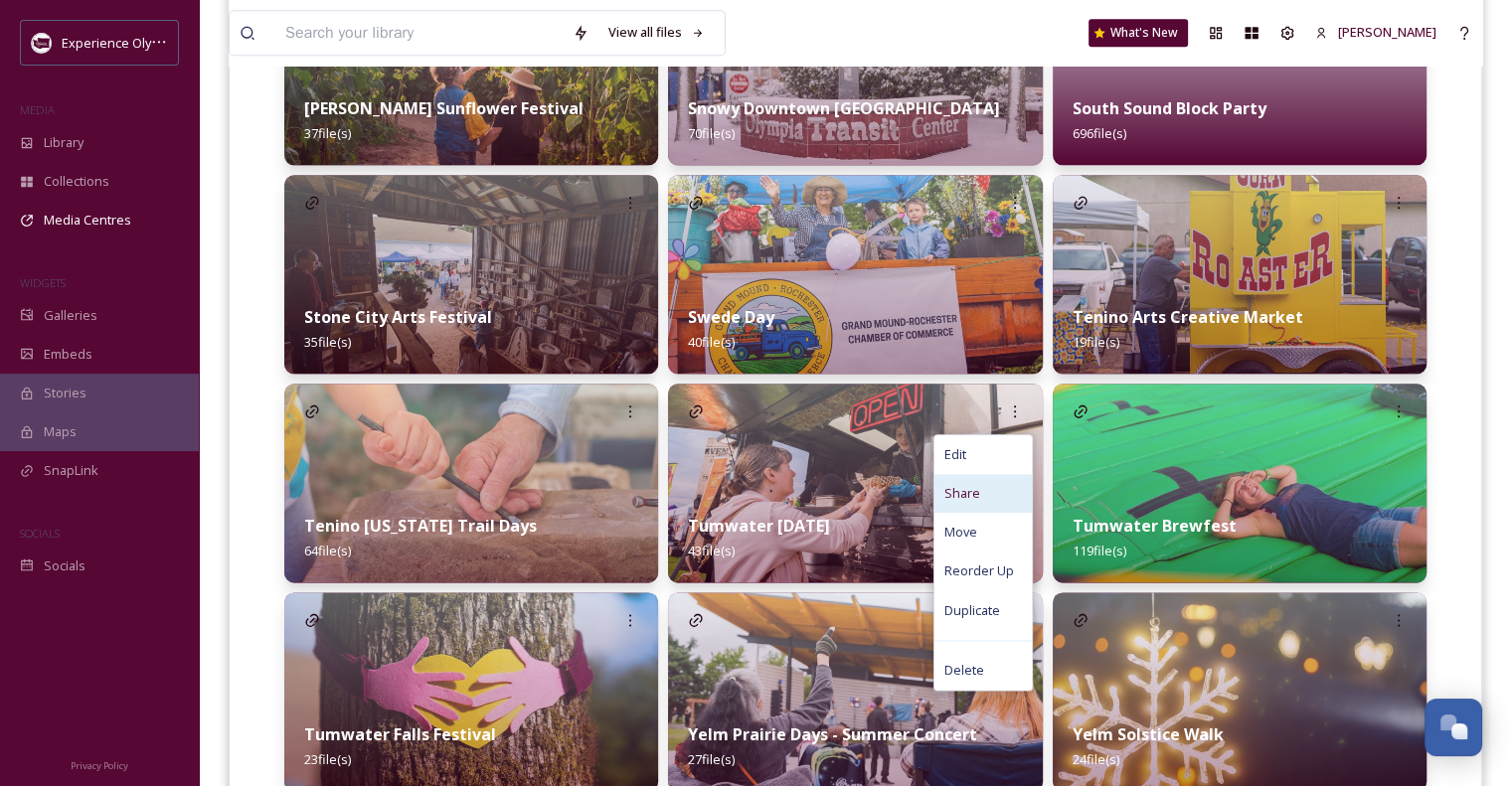 click on "Share" at bounding box center [983, 493] 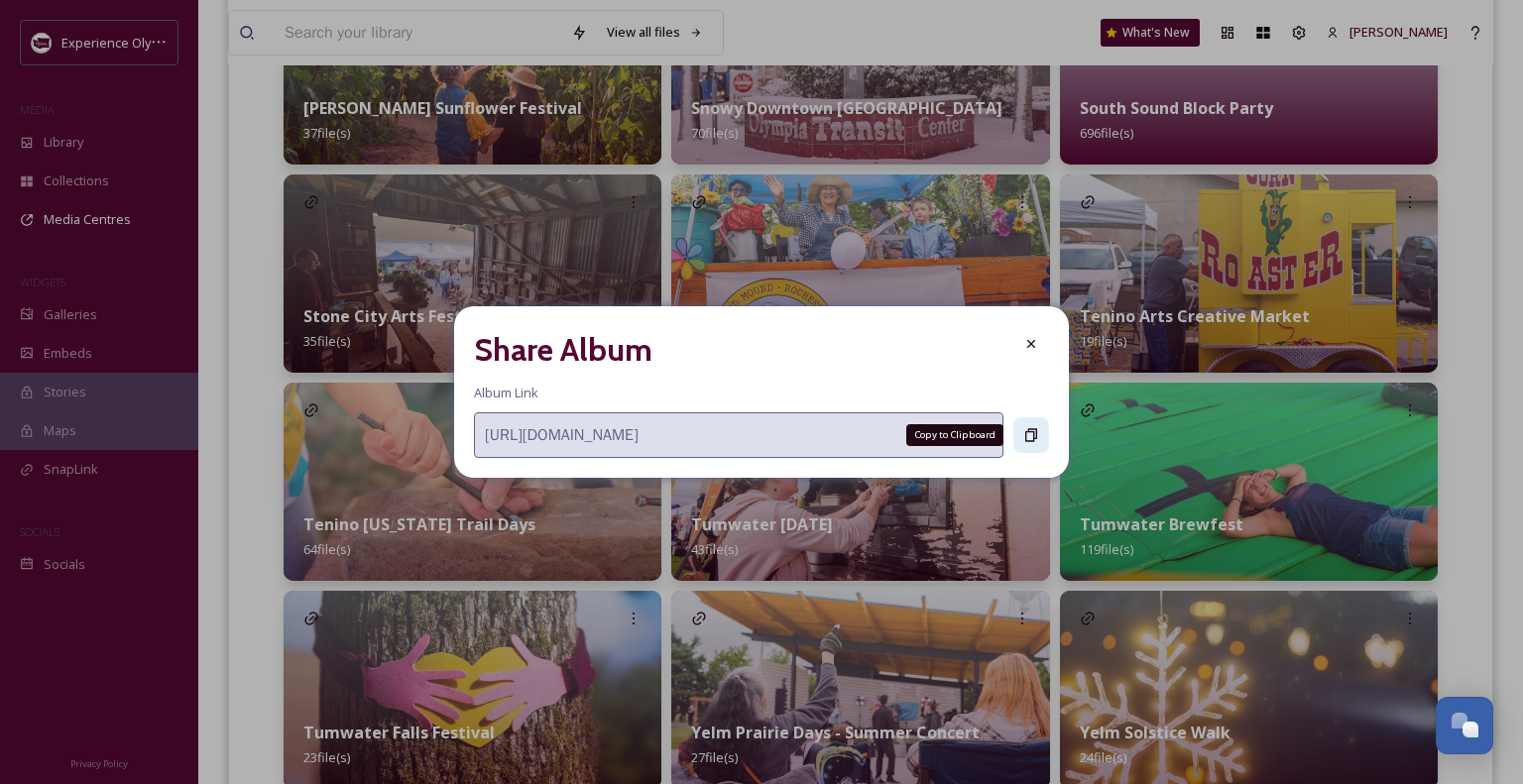 click on "Copy to Clipboard" at bounding box center (1031, 435) 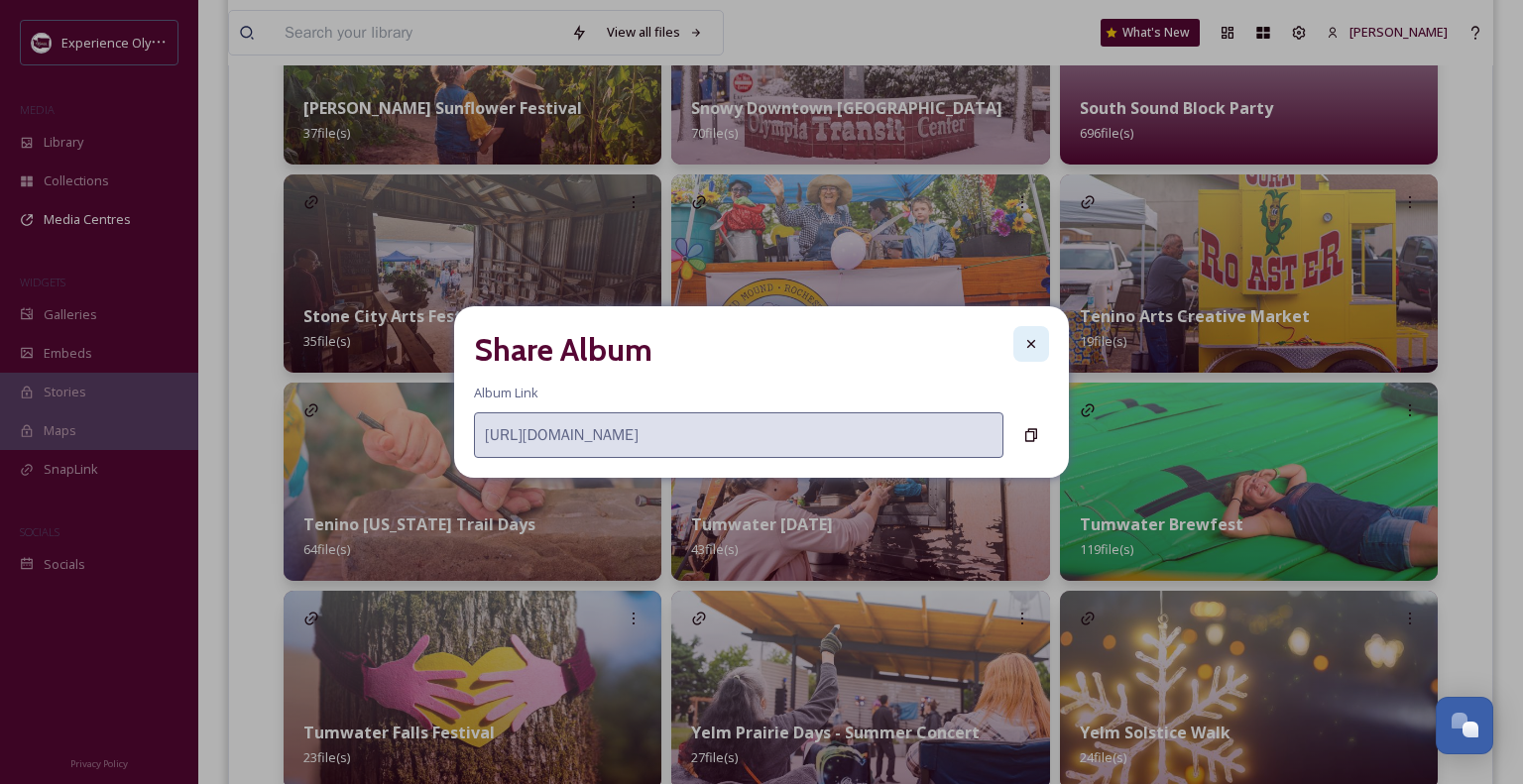 click 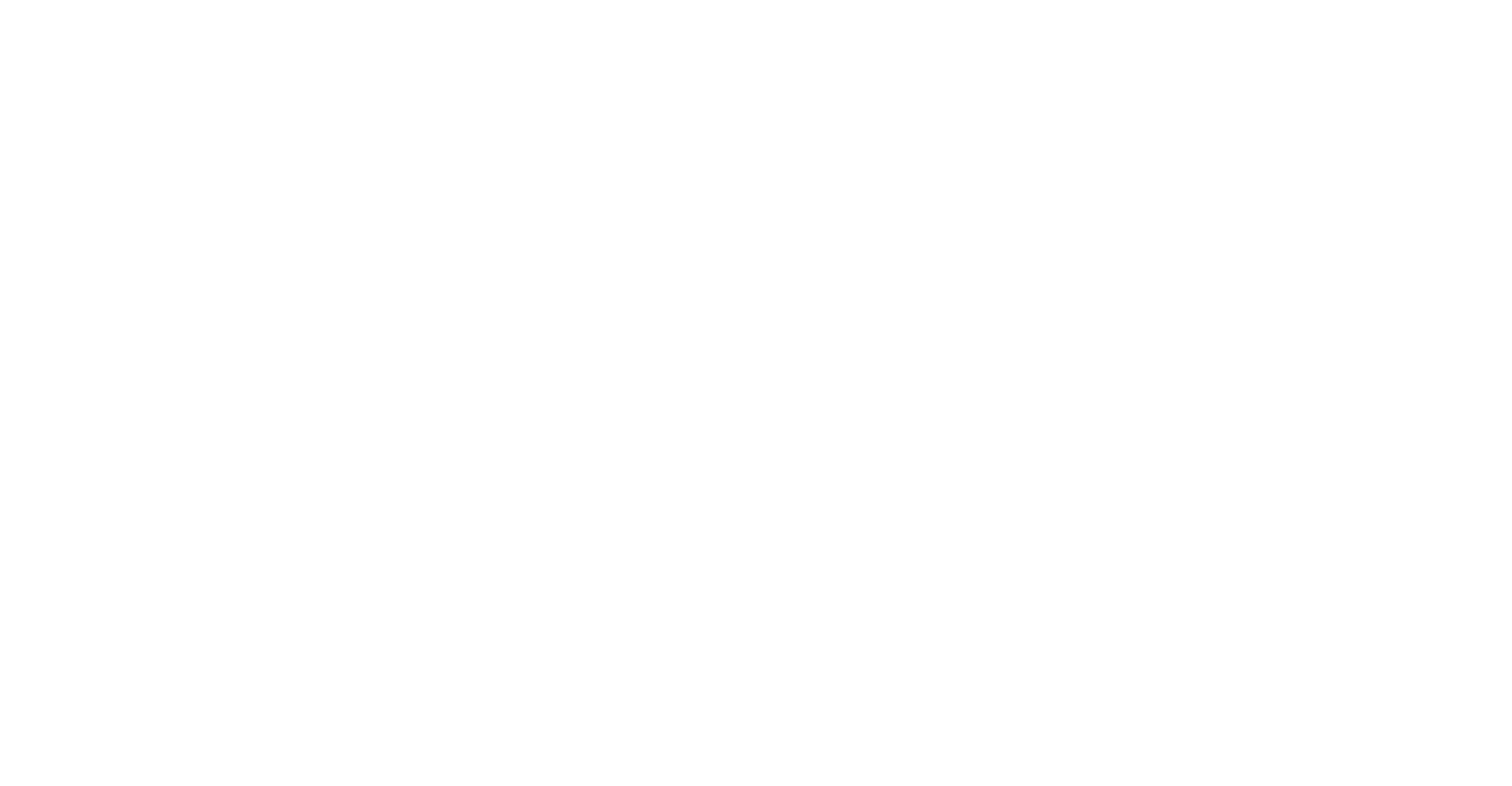 scroll, scrollTop: 0, scrollLeft: 0, axis: both 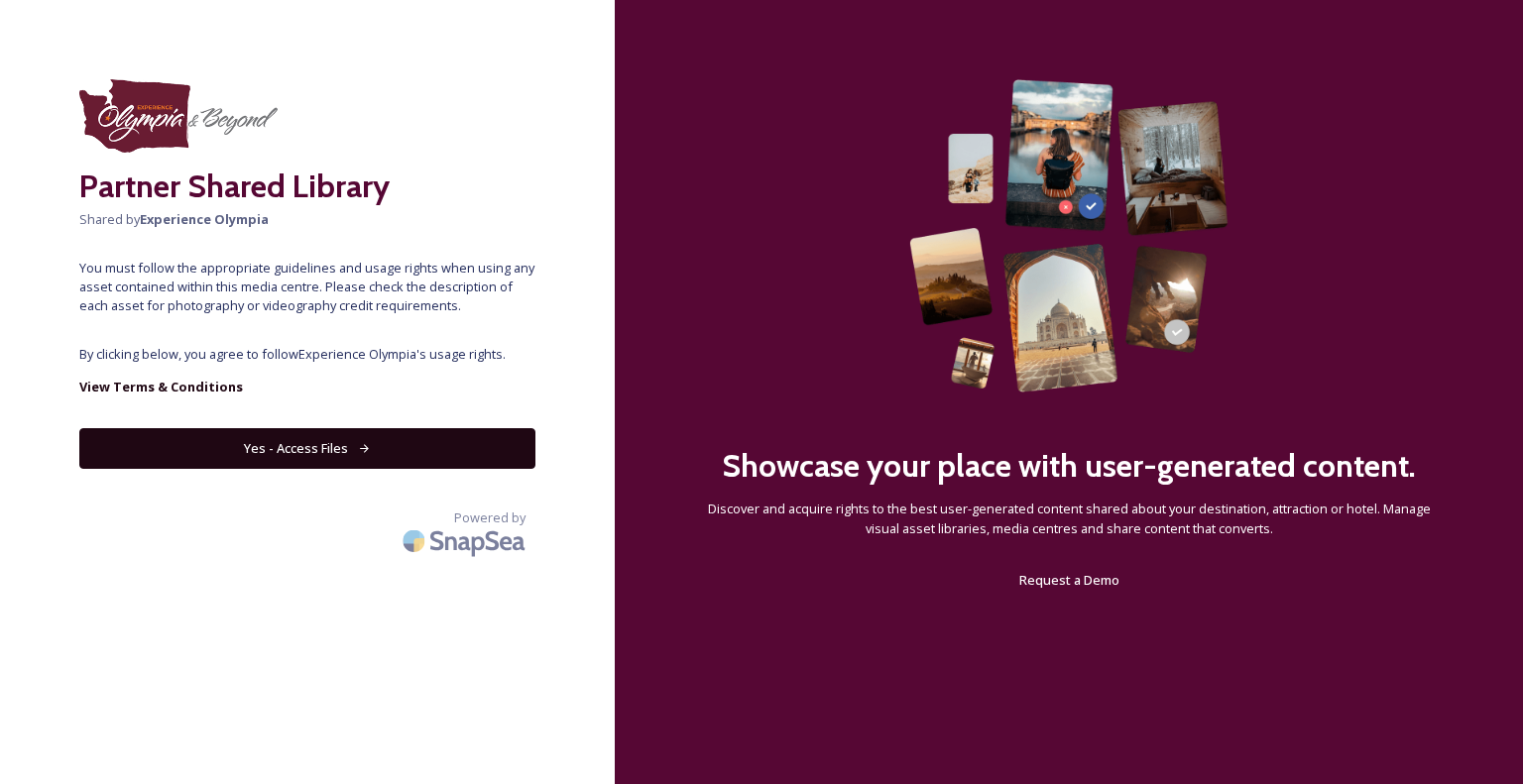 click on "Yes - Access Files" at bounding box center (307, 448) 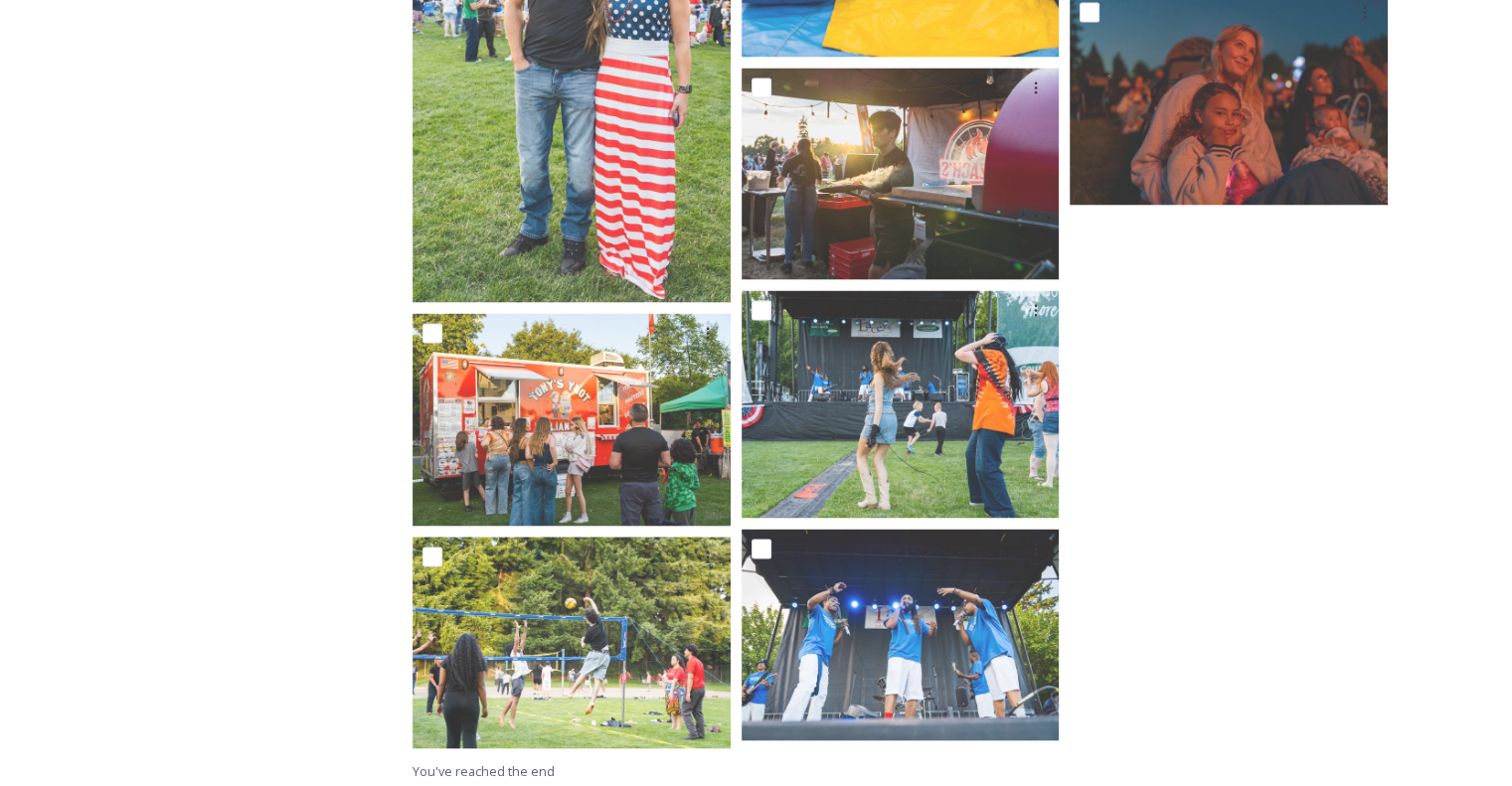 scroll, scrollTop: 3623, scrollLeft: 0, axis: vertical 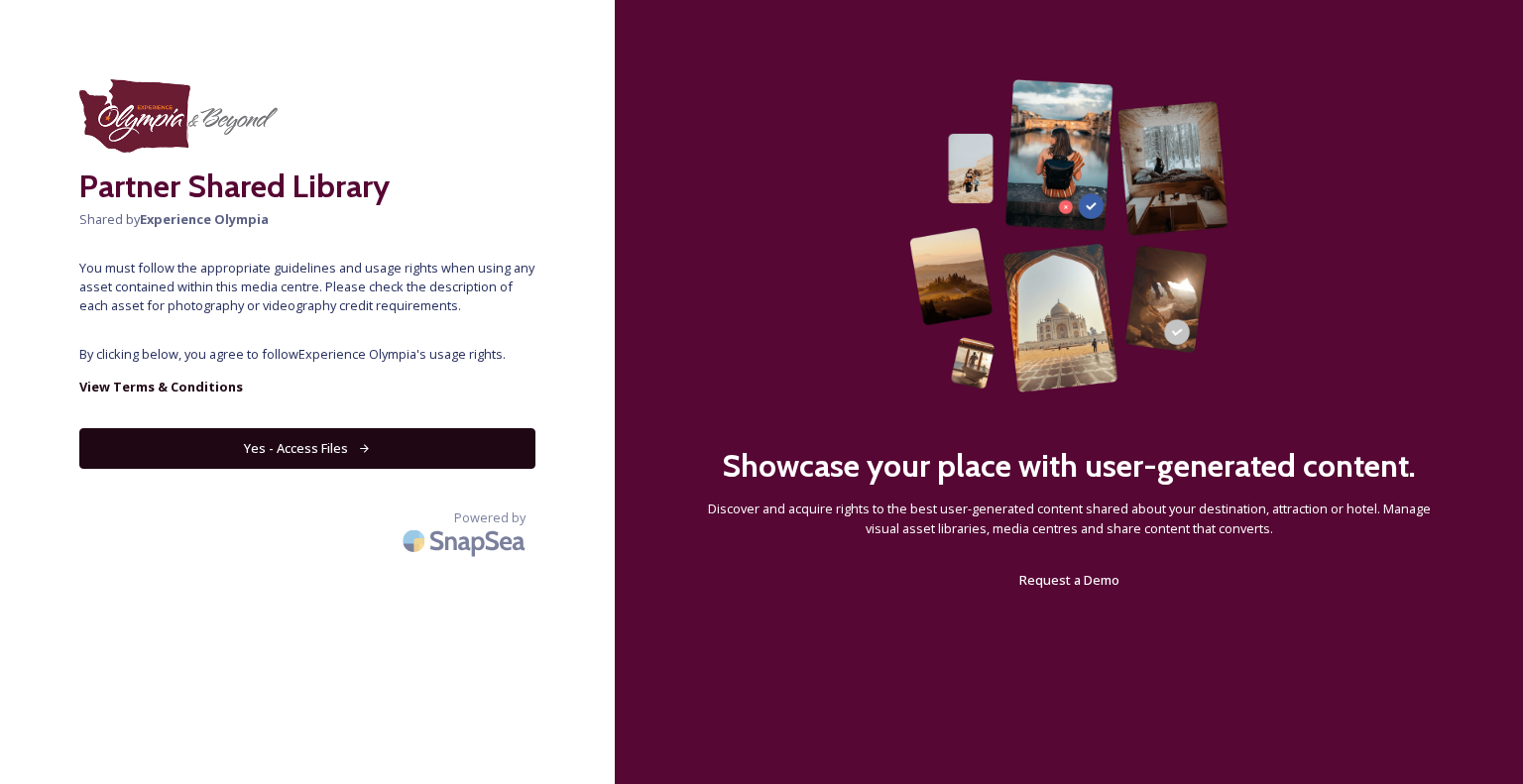 click on "Yes - Access Files" at bounding box center (307, 448) 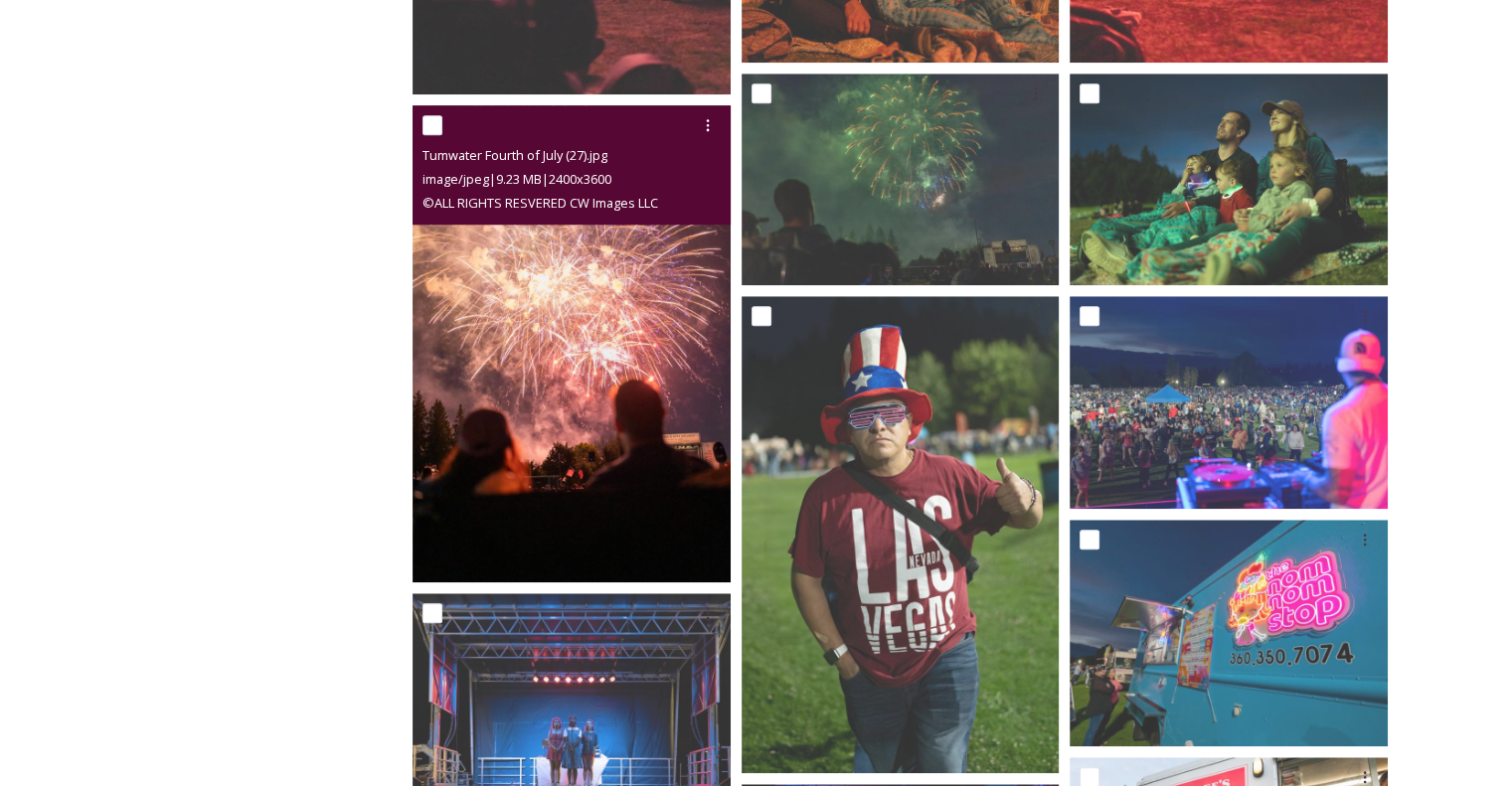 scroll, scrollTop: 1789, scrollLeft: 0, axis: vertical 